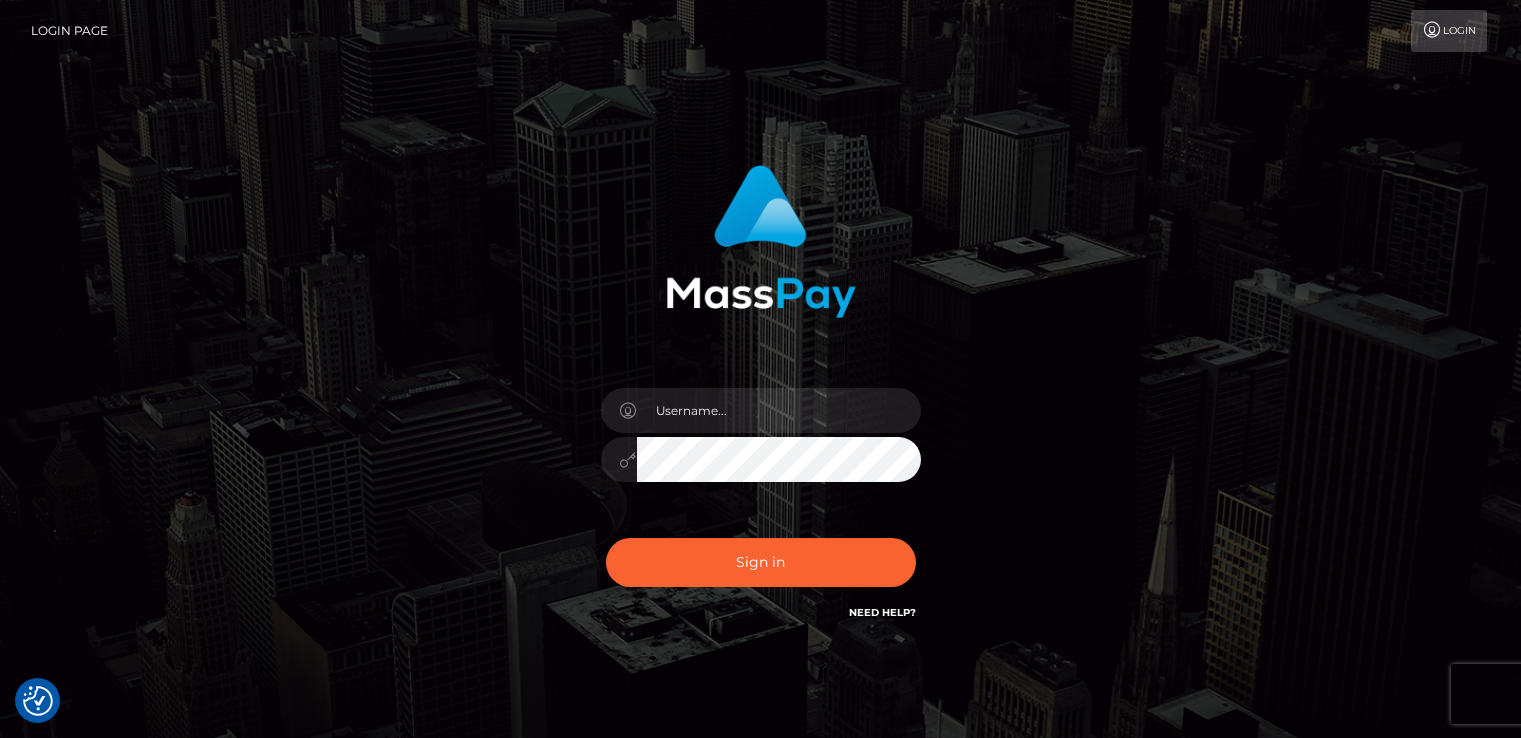 scroll, scrollTop: 0, scrollLeft: 0, axis: both 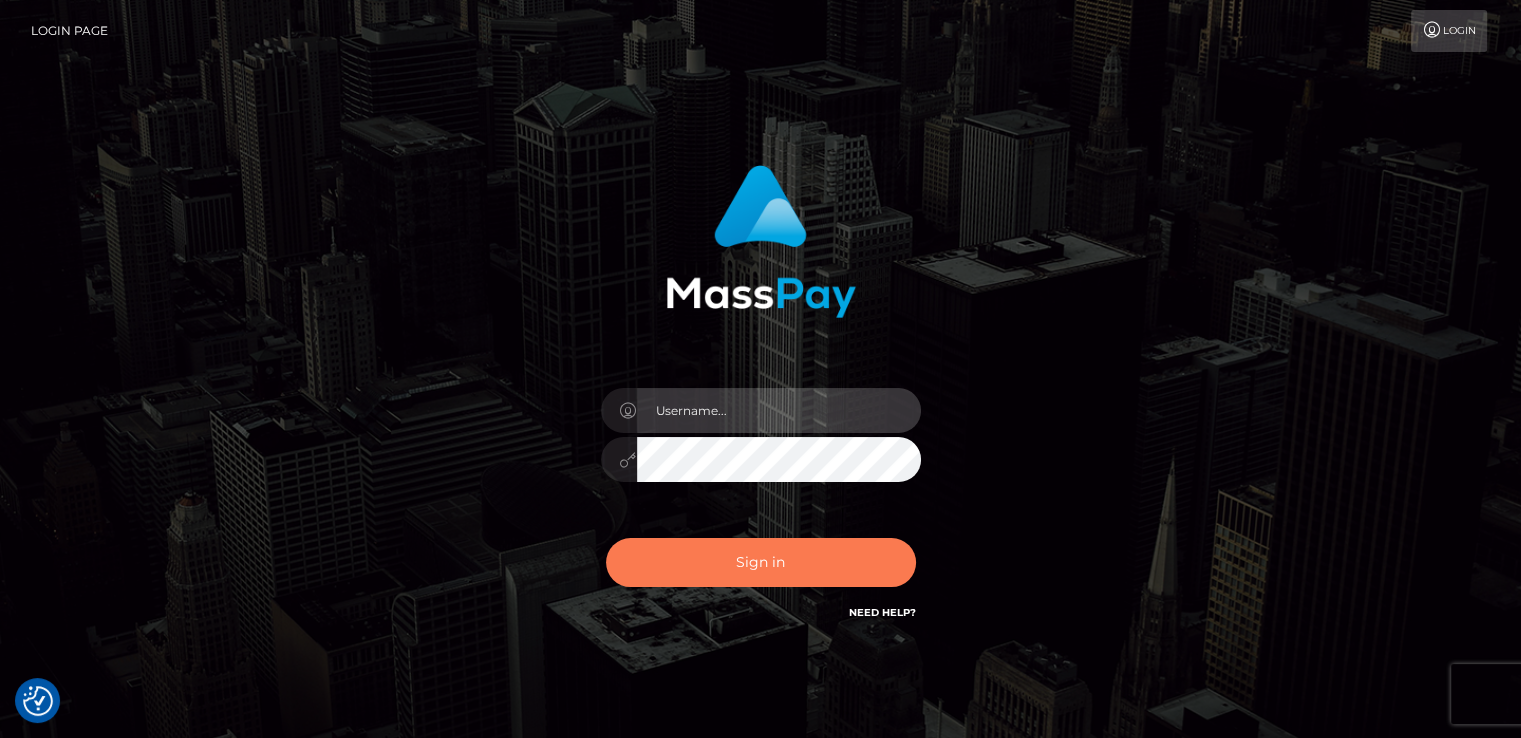 type on "catalinad" 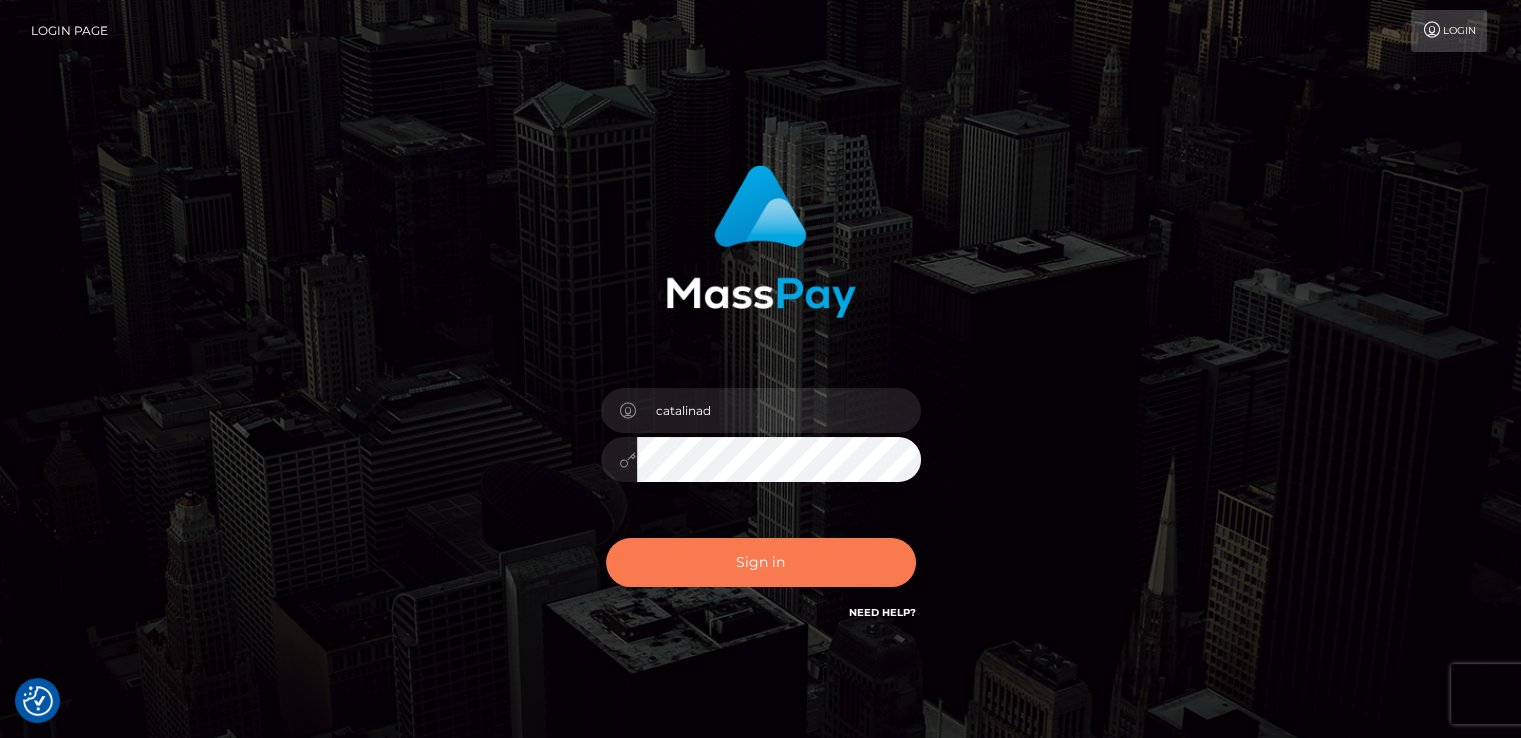 click on "Sign in" at bounding box center (761, 562) 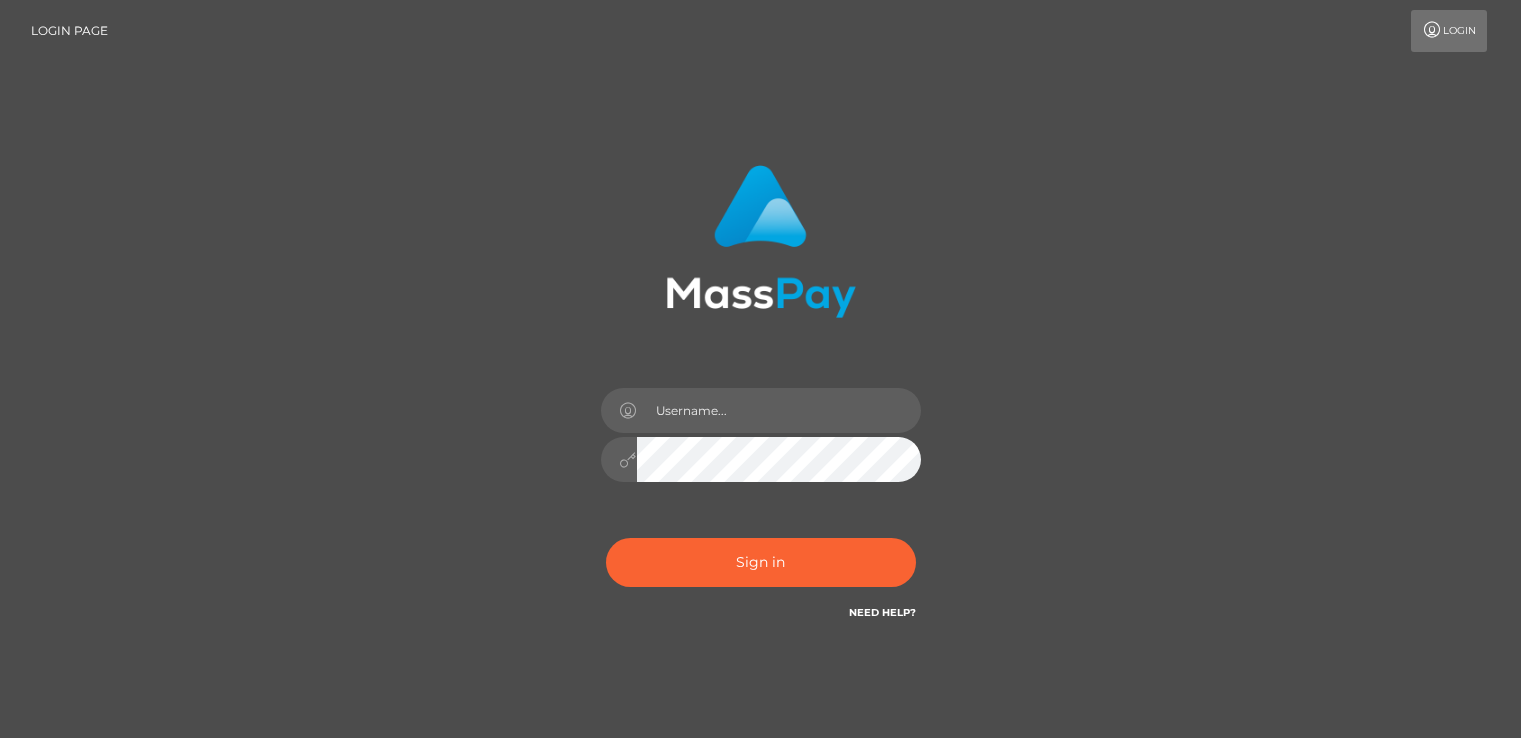 scroll, scrollTop: 0, scrollLeft: 0, axis: both 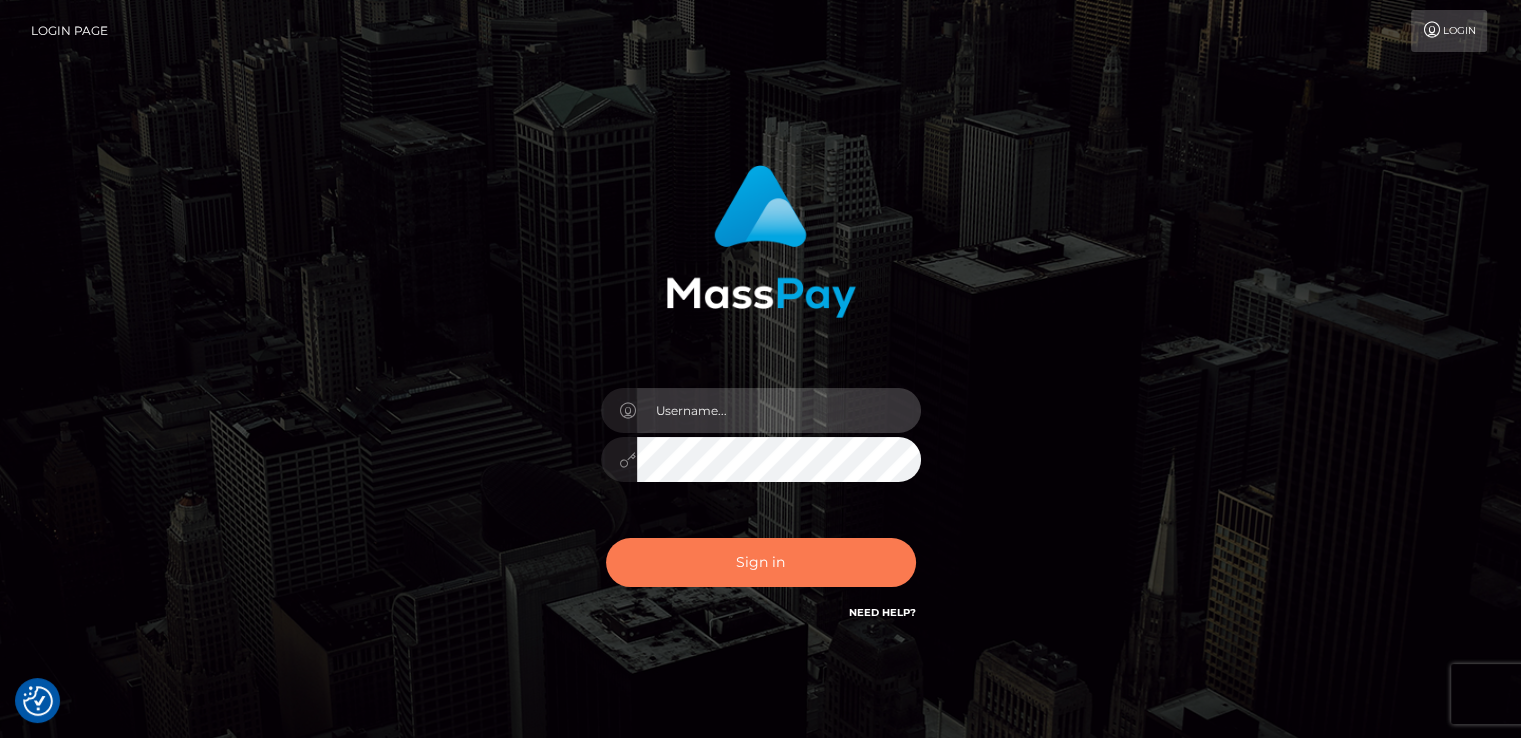 type on "catalinad" 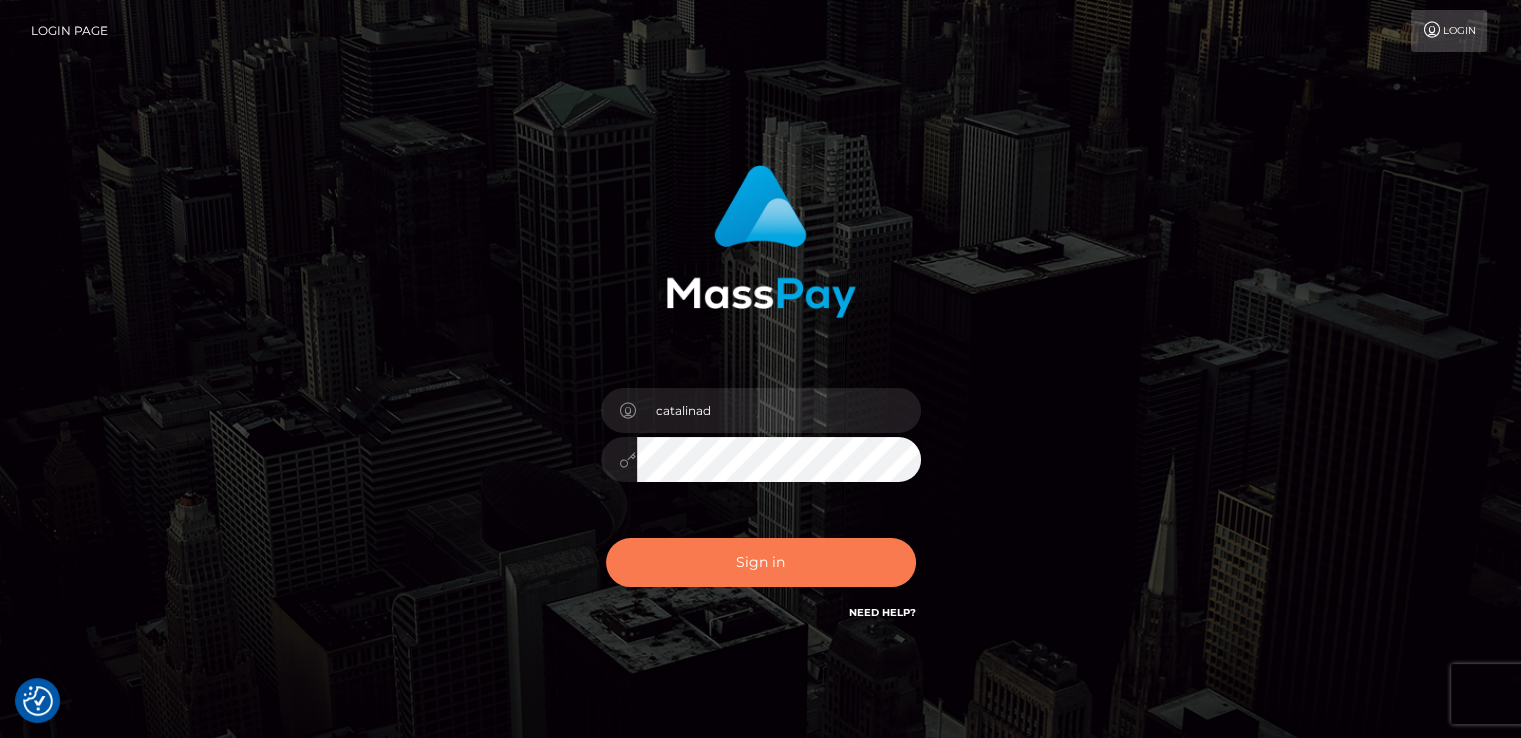 click on "Sign in" at bounding box center (761, 562) 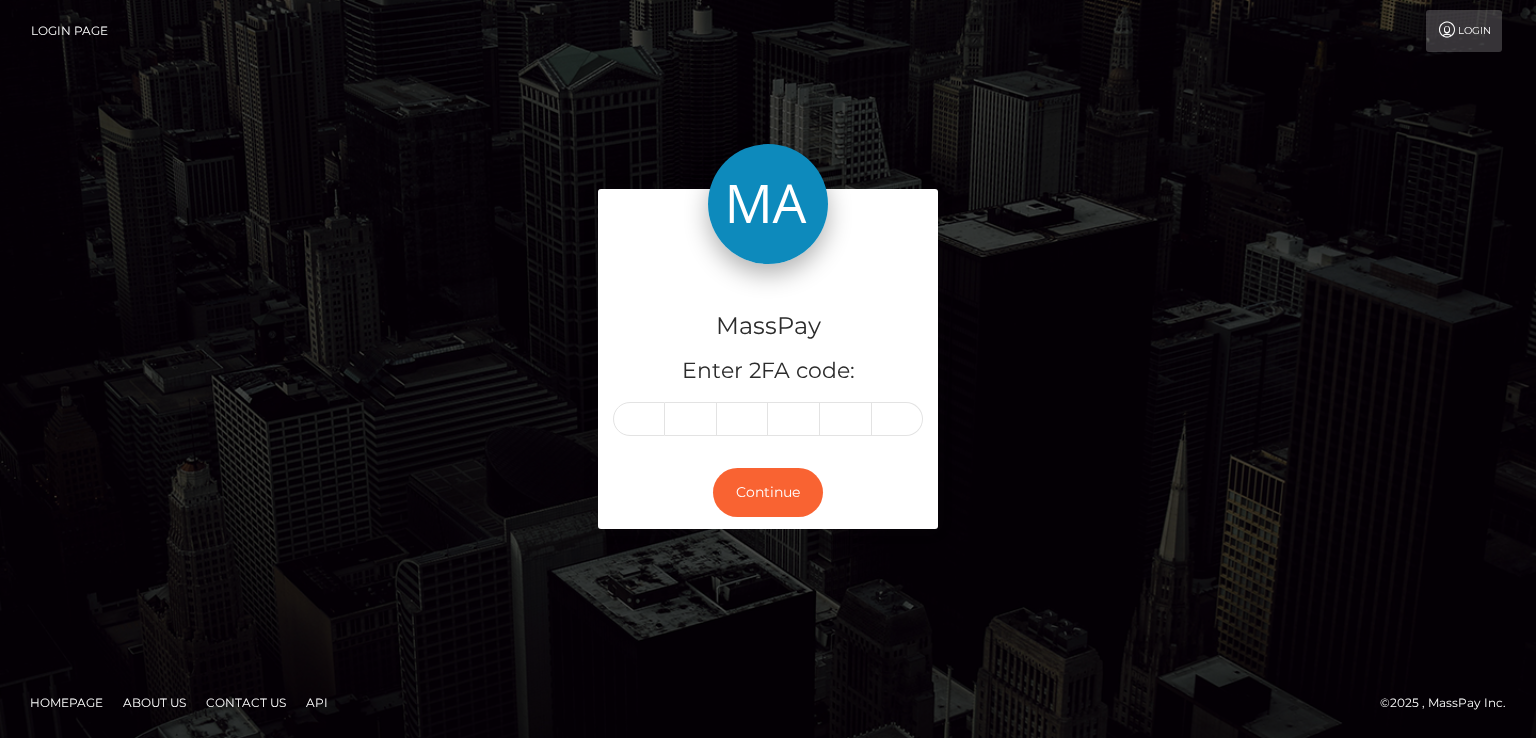 scroll, scrollTop: 0, scrollLeft: 0, axis: both 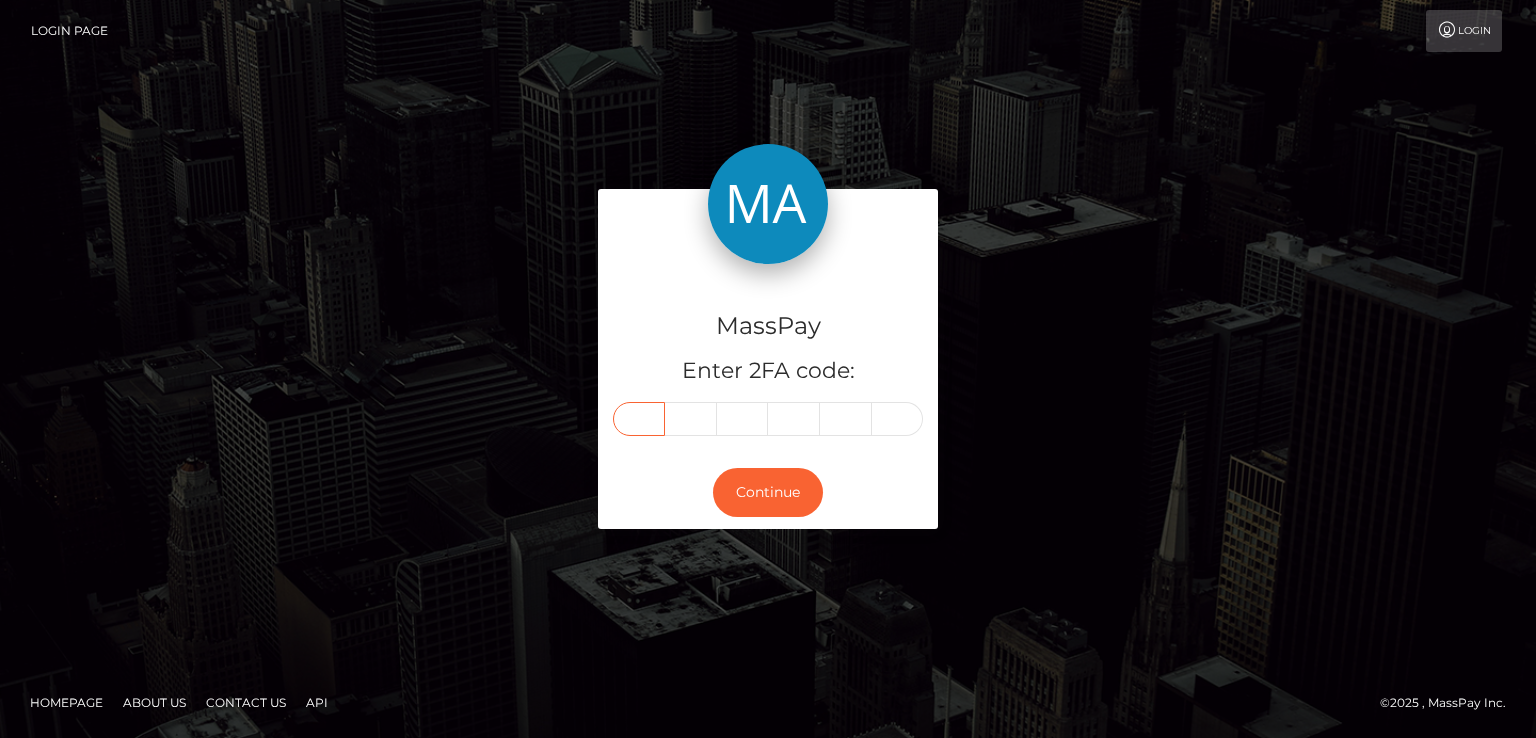 click at bounding box center [639, 419] 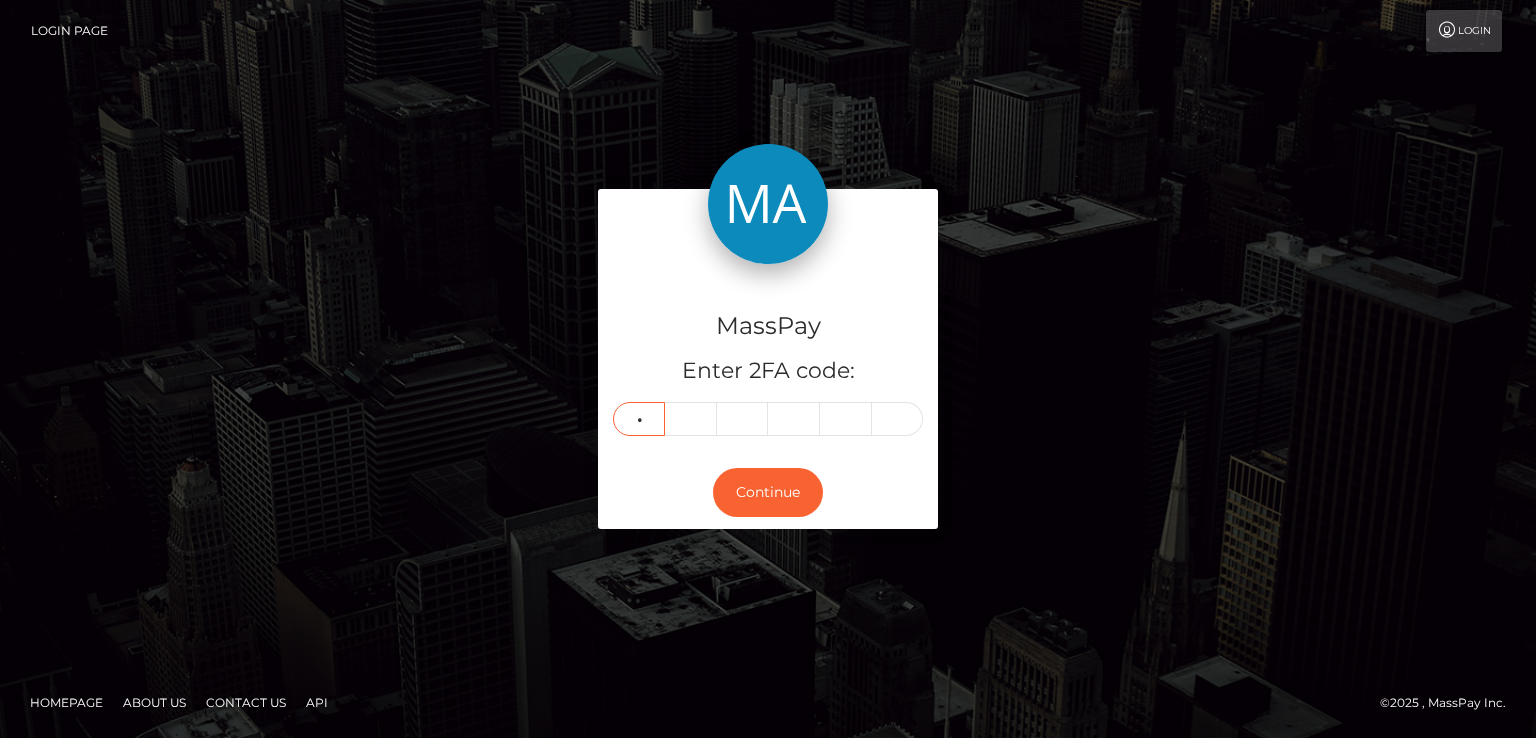 type on "8" 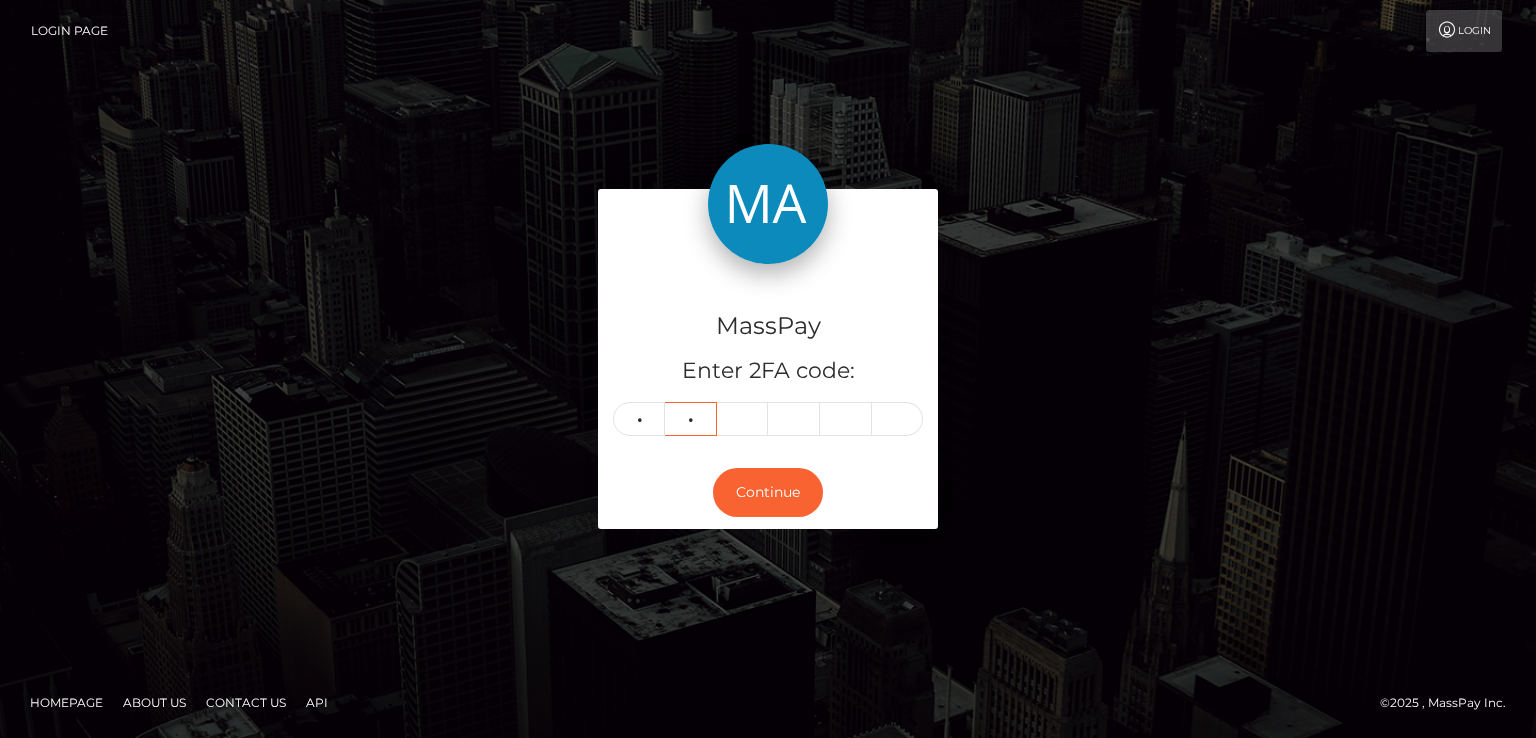 type on "2" 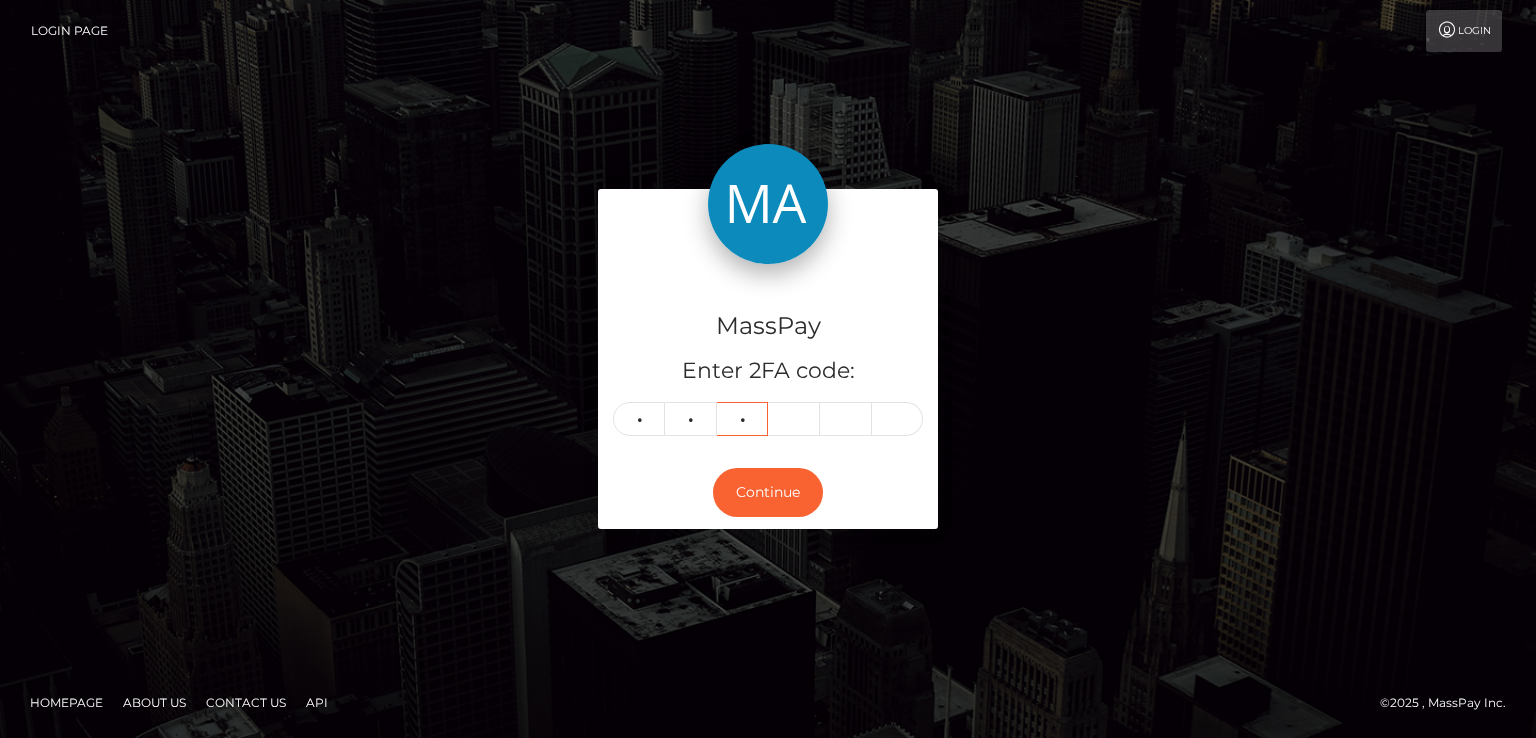 type on "8" 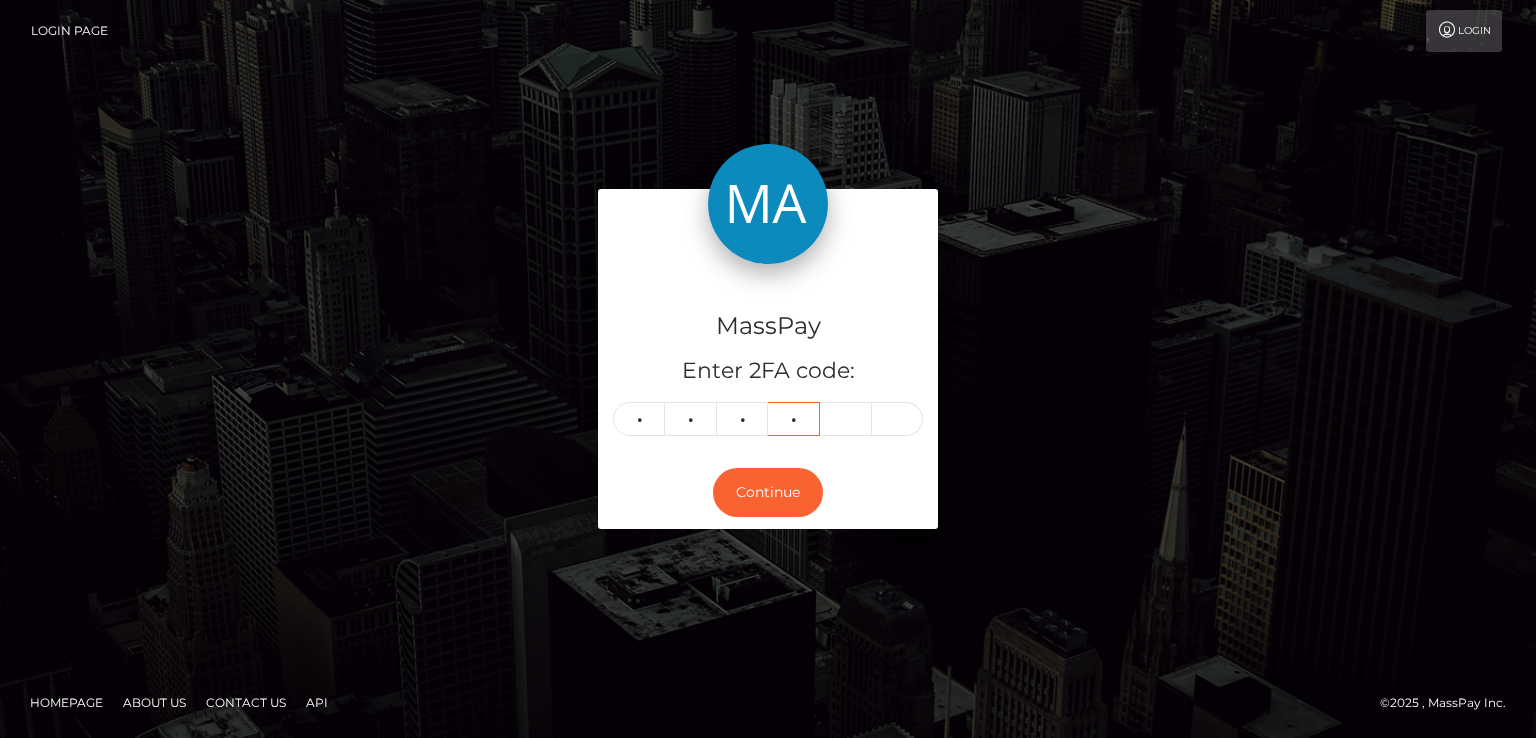 type on "0" 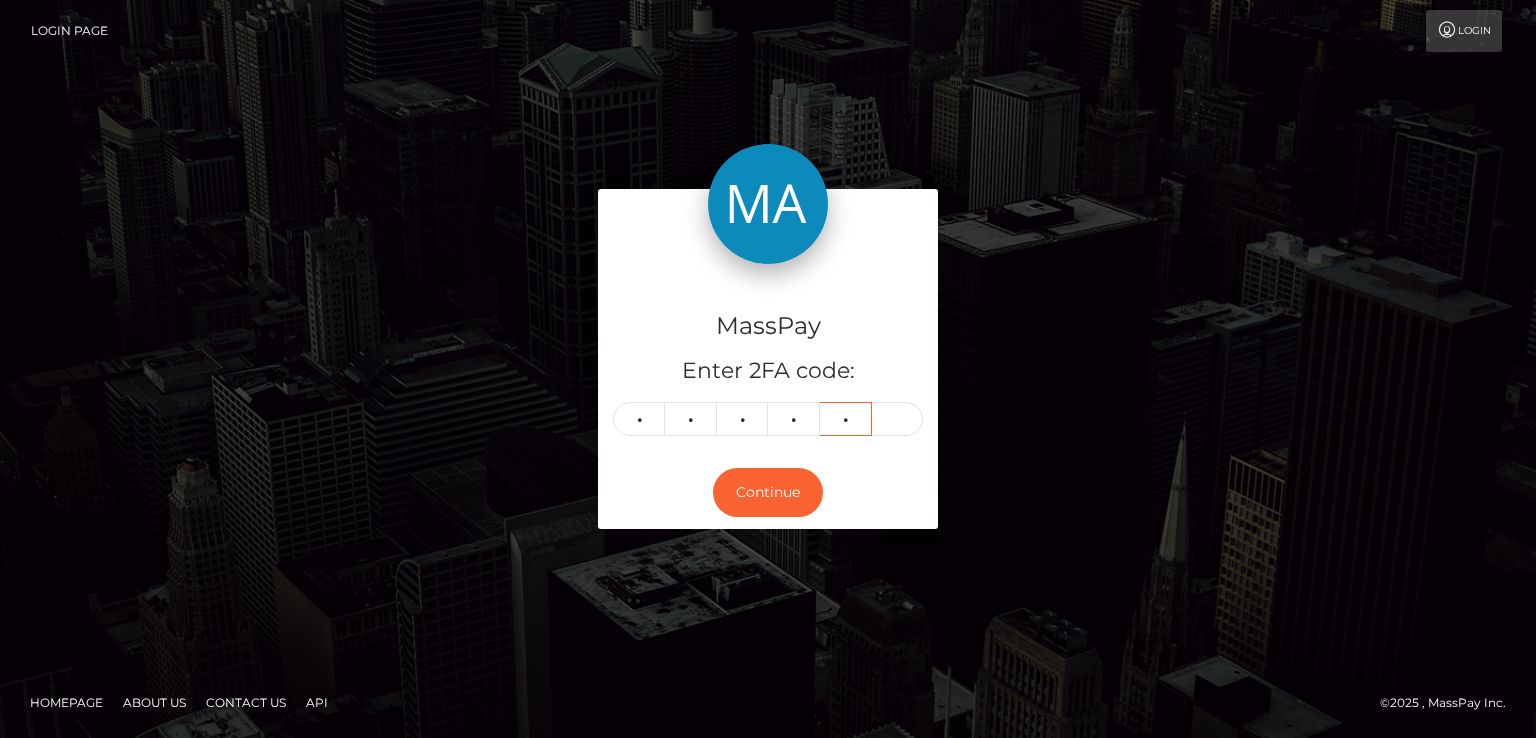 type on "9" 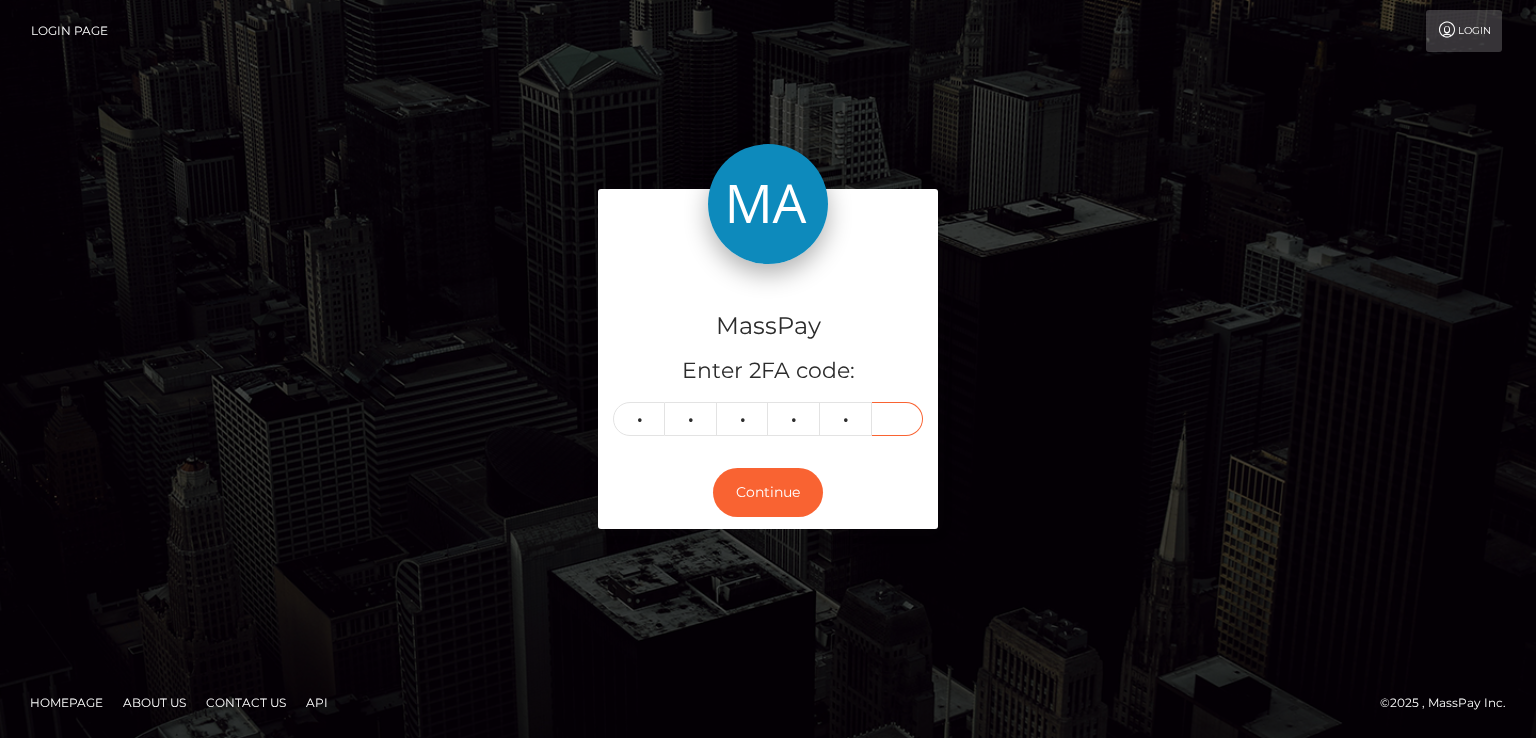 type on "2" 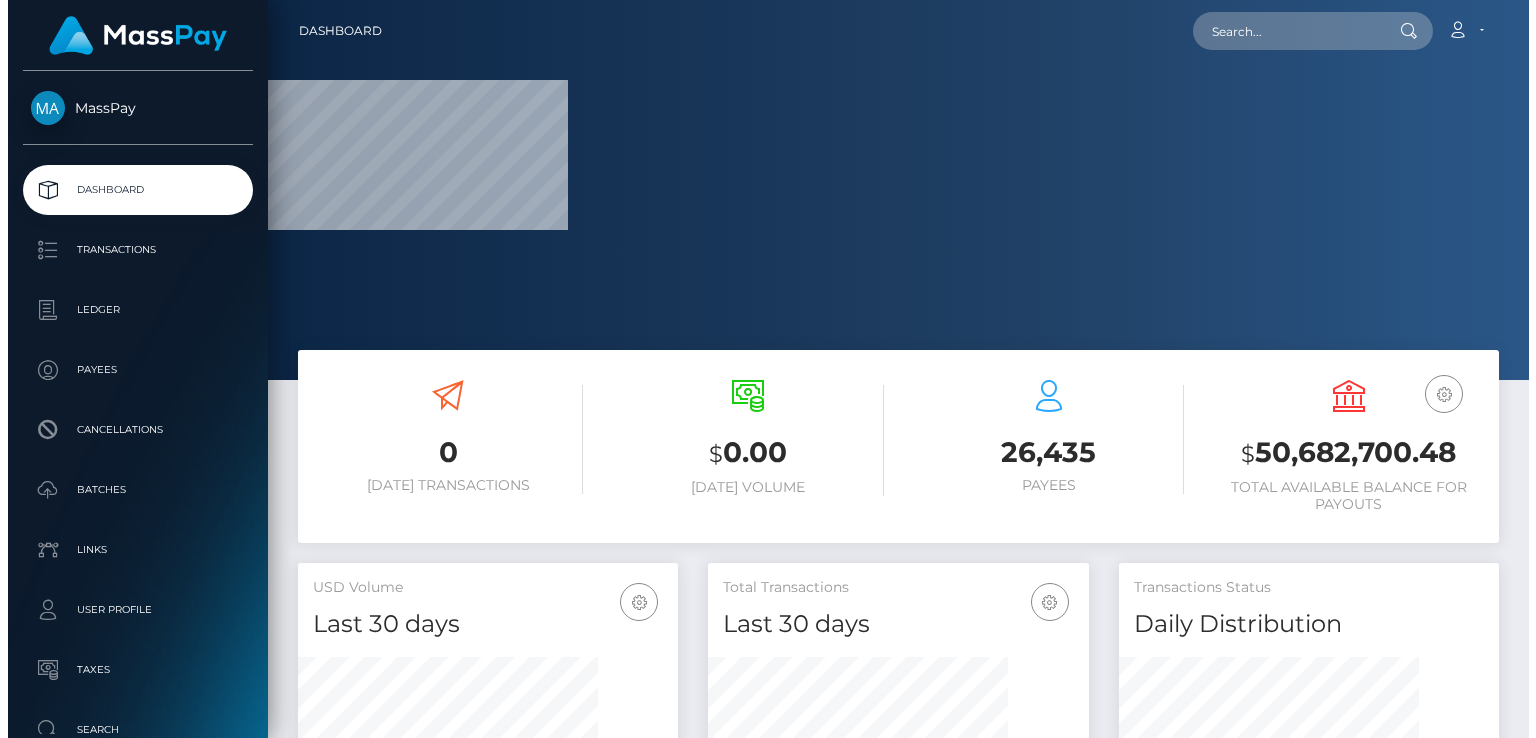 scroll, scrollTop: 0, scrollLeft: 0, axis: both 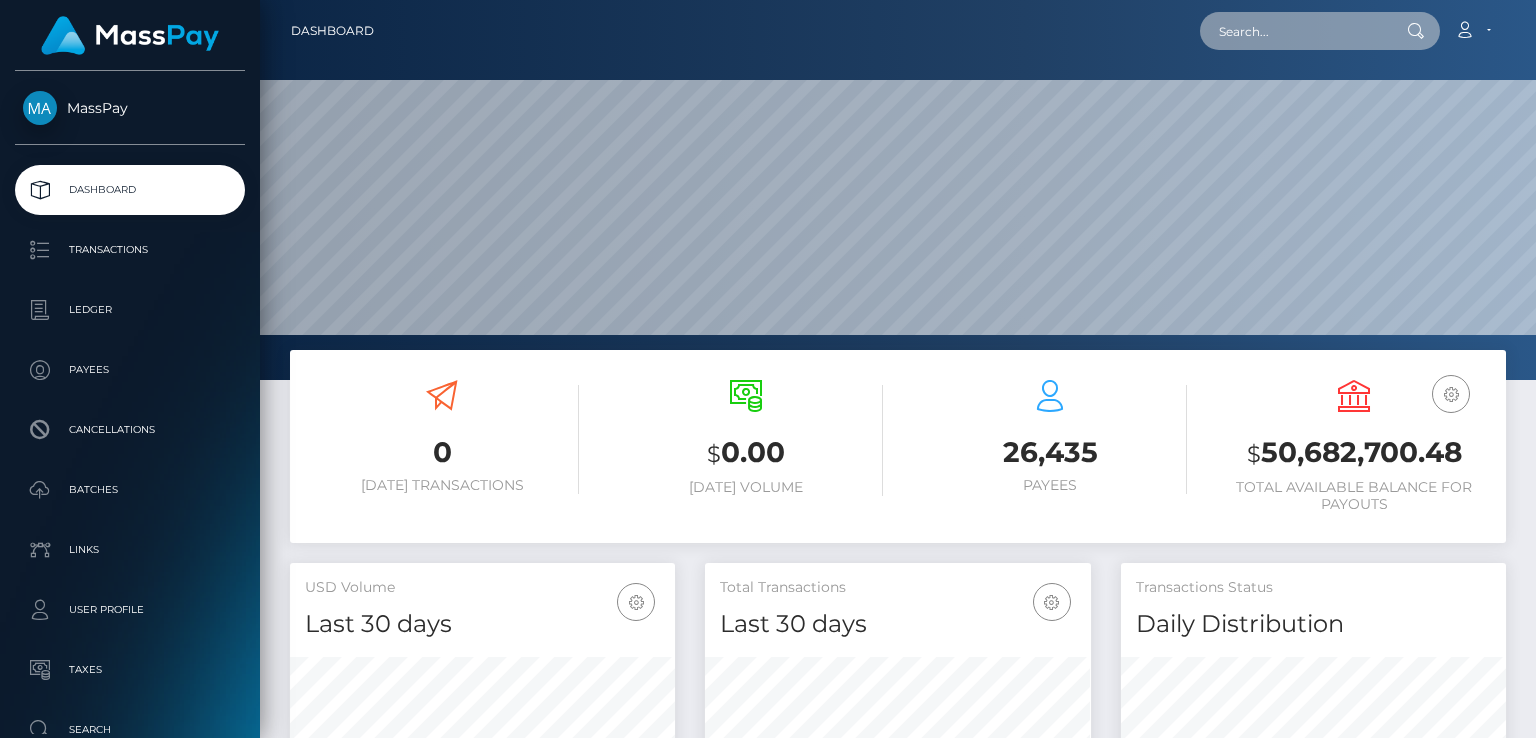 paste on "bf605dc3-ca15-11ef-849e-06ce86a8d643" 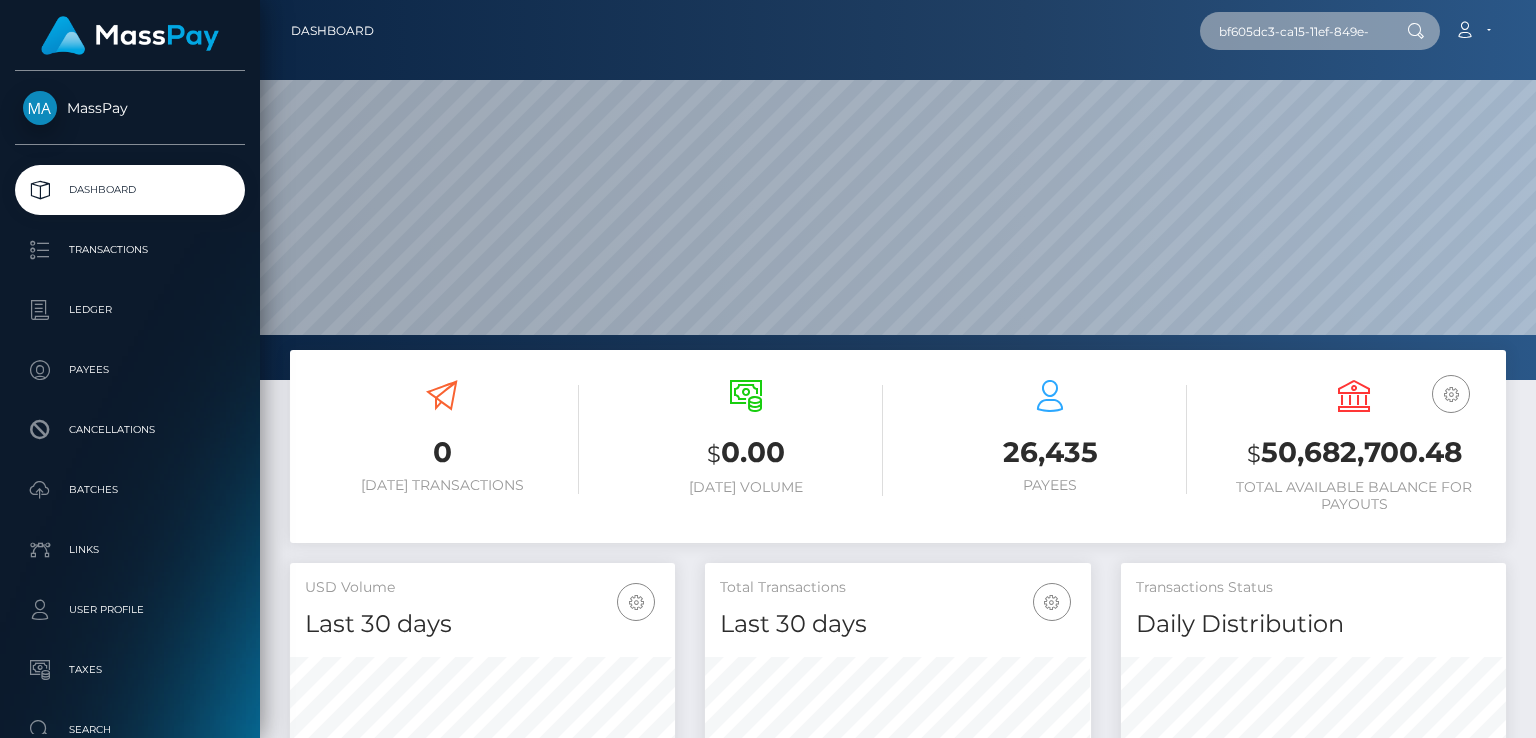 scroll, scrollTop: 0, scrollLeft: 92, axis: horizontal 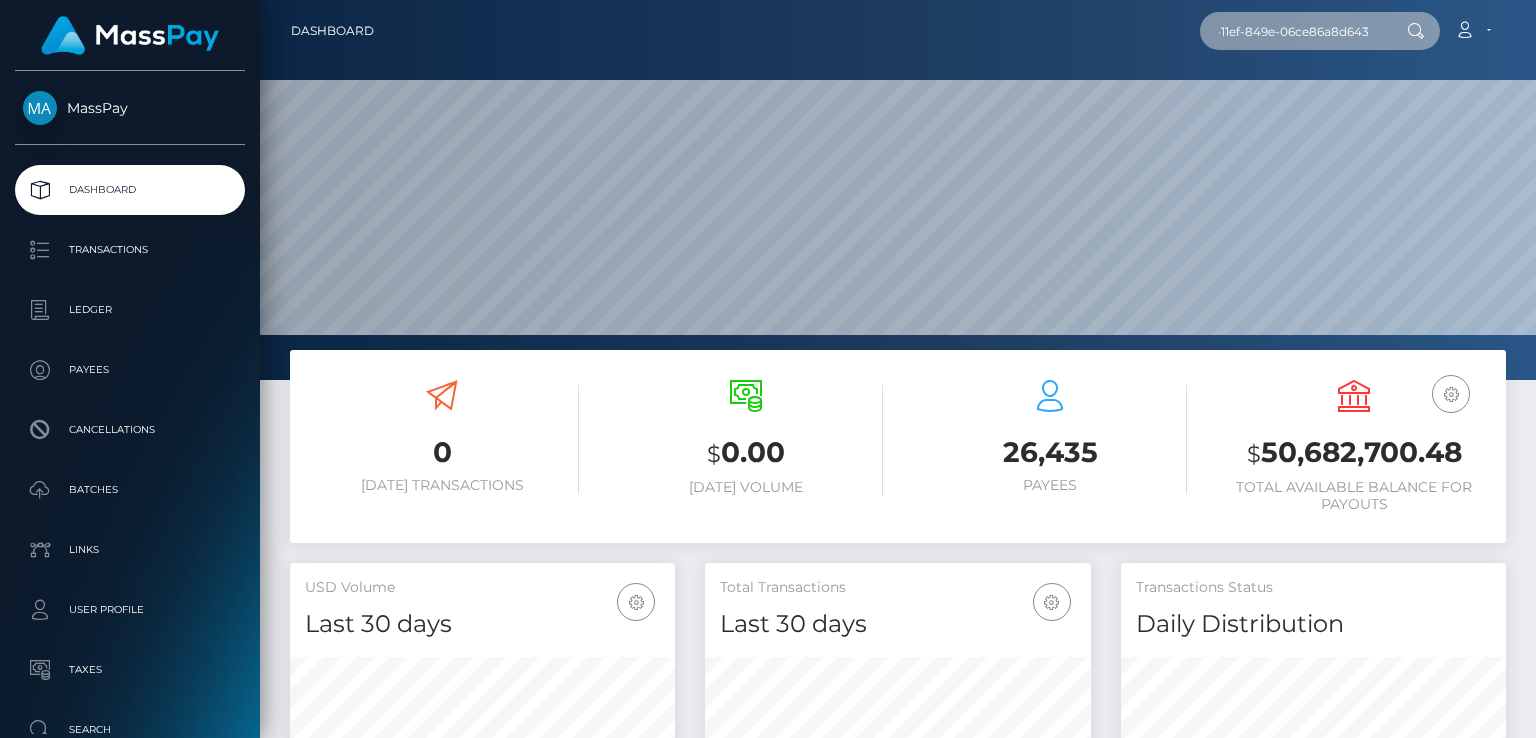 type on "bf605dc3-ca15-11ef-849e-06ce86a8d643" 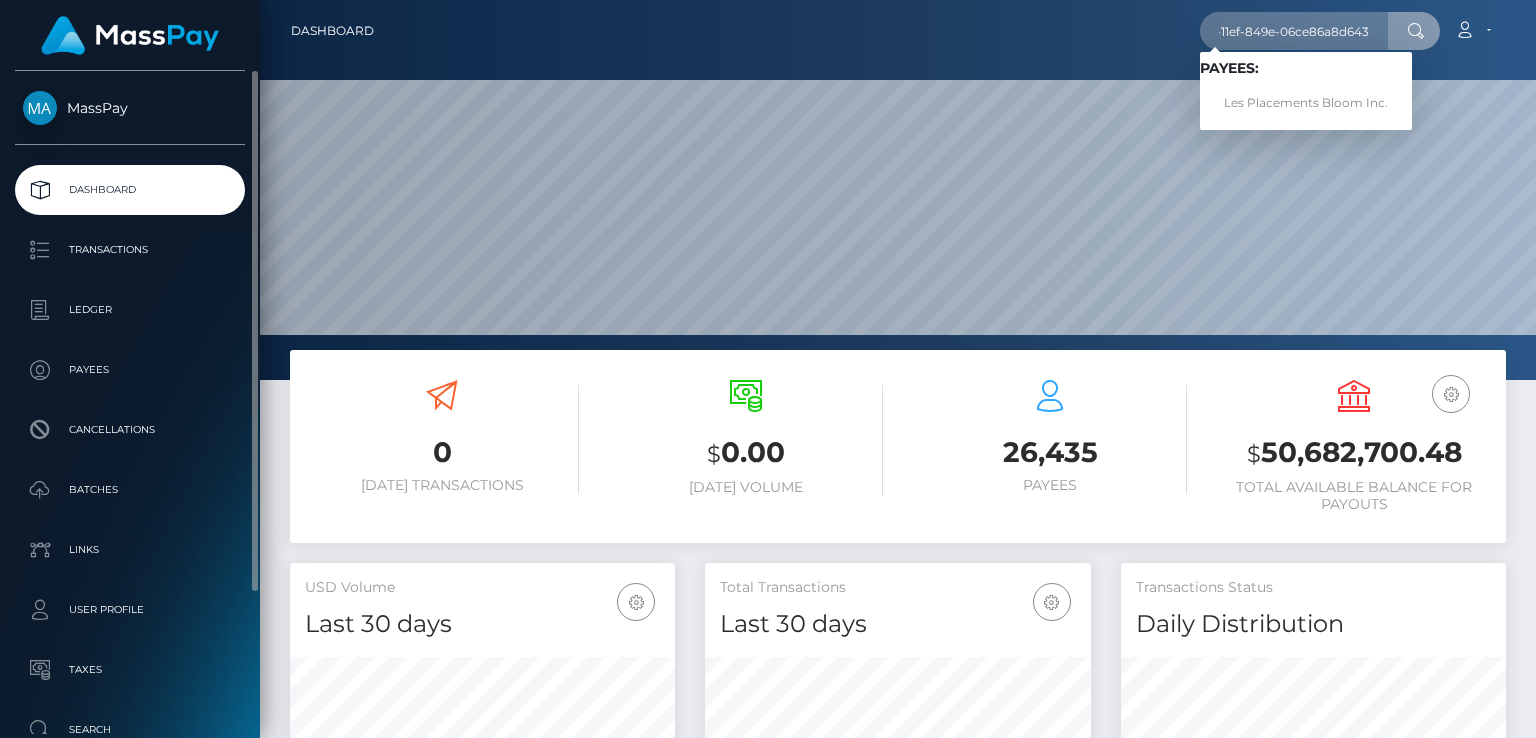 scroll, scrollTop: 0, scrollLeft: 0, axis: both 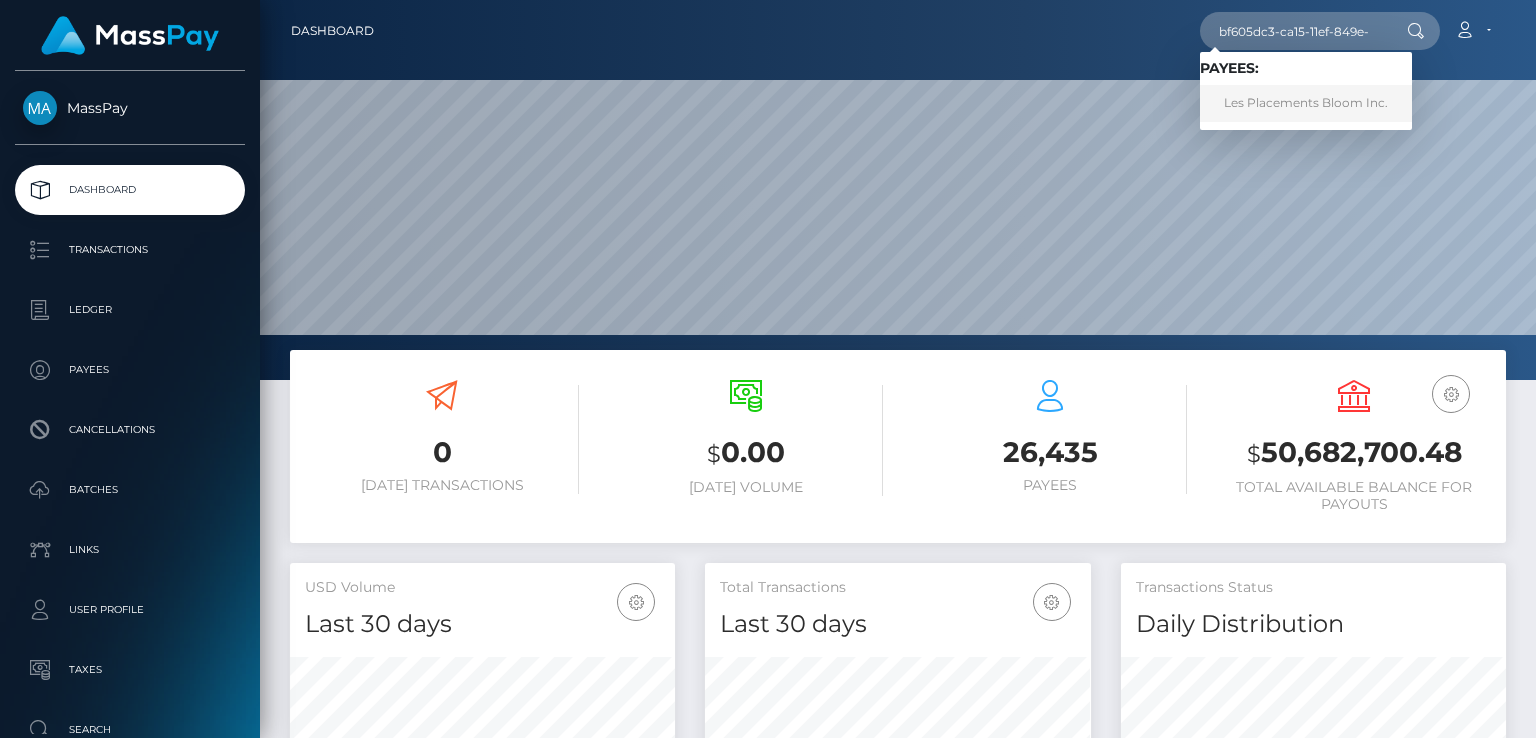 click on "Les Placements Bloom Inc." at bounding box center [1306, 103] 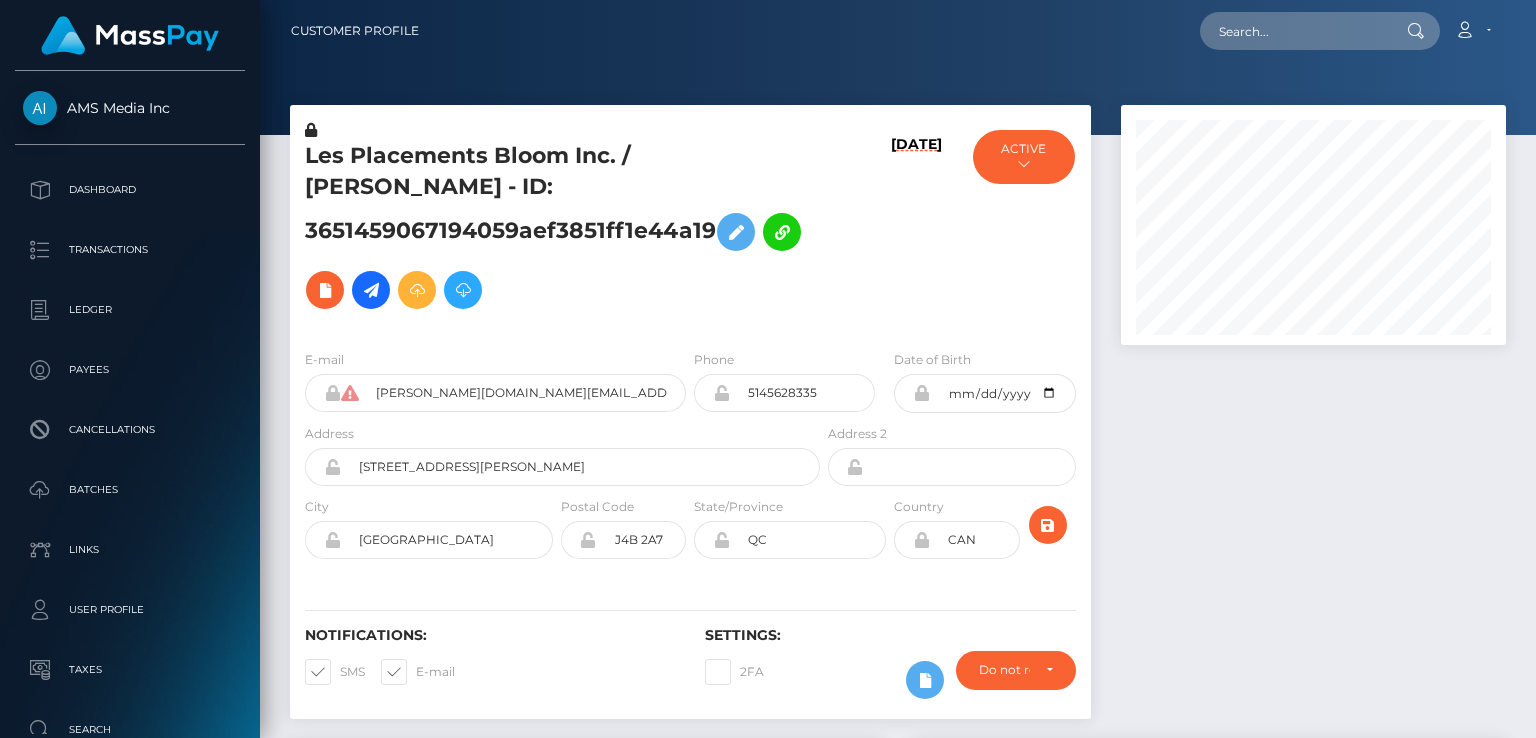 scroll, scrollTop: 0, scrollLeft: 0, axis: both 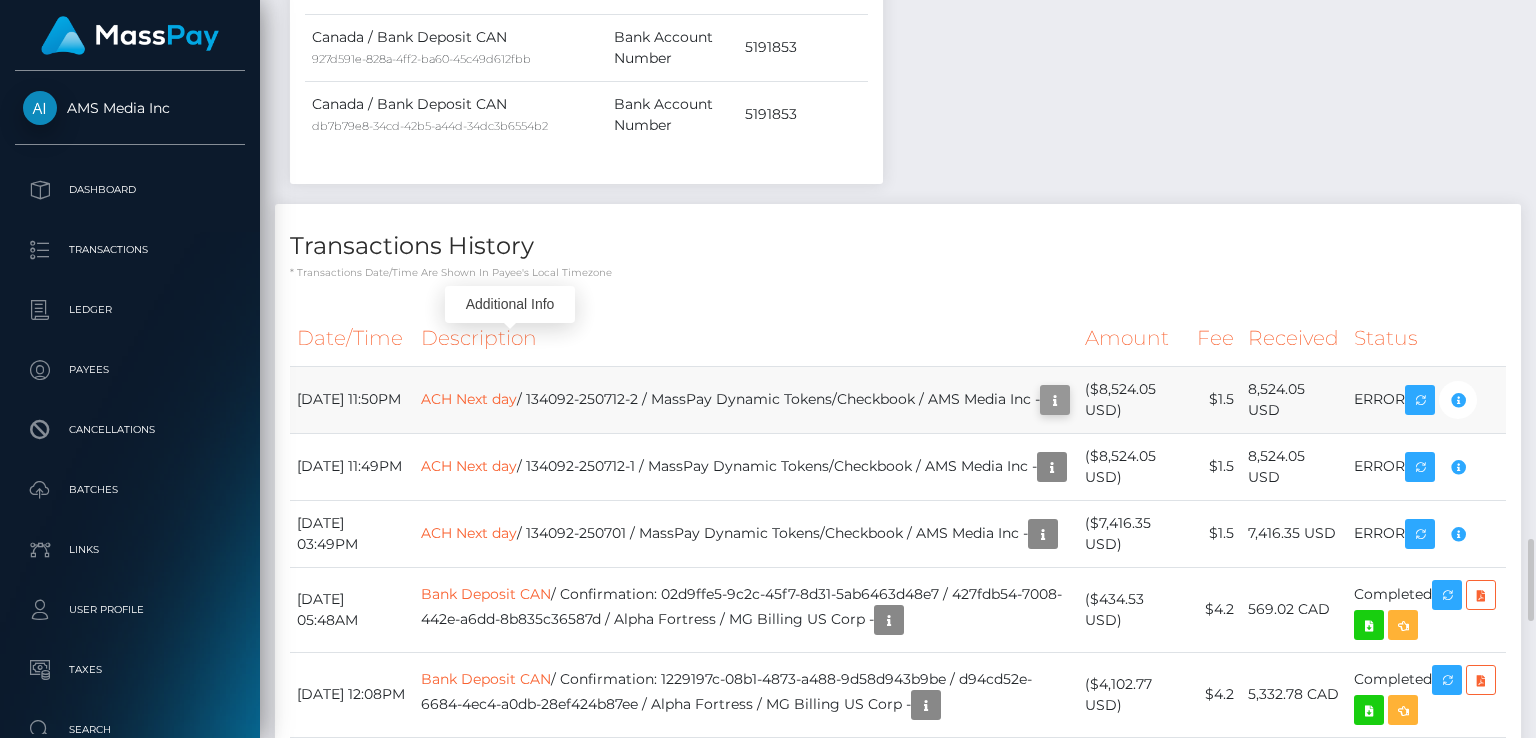 click at bounding box center [1055, 400] 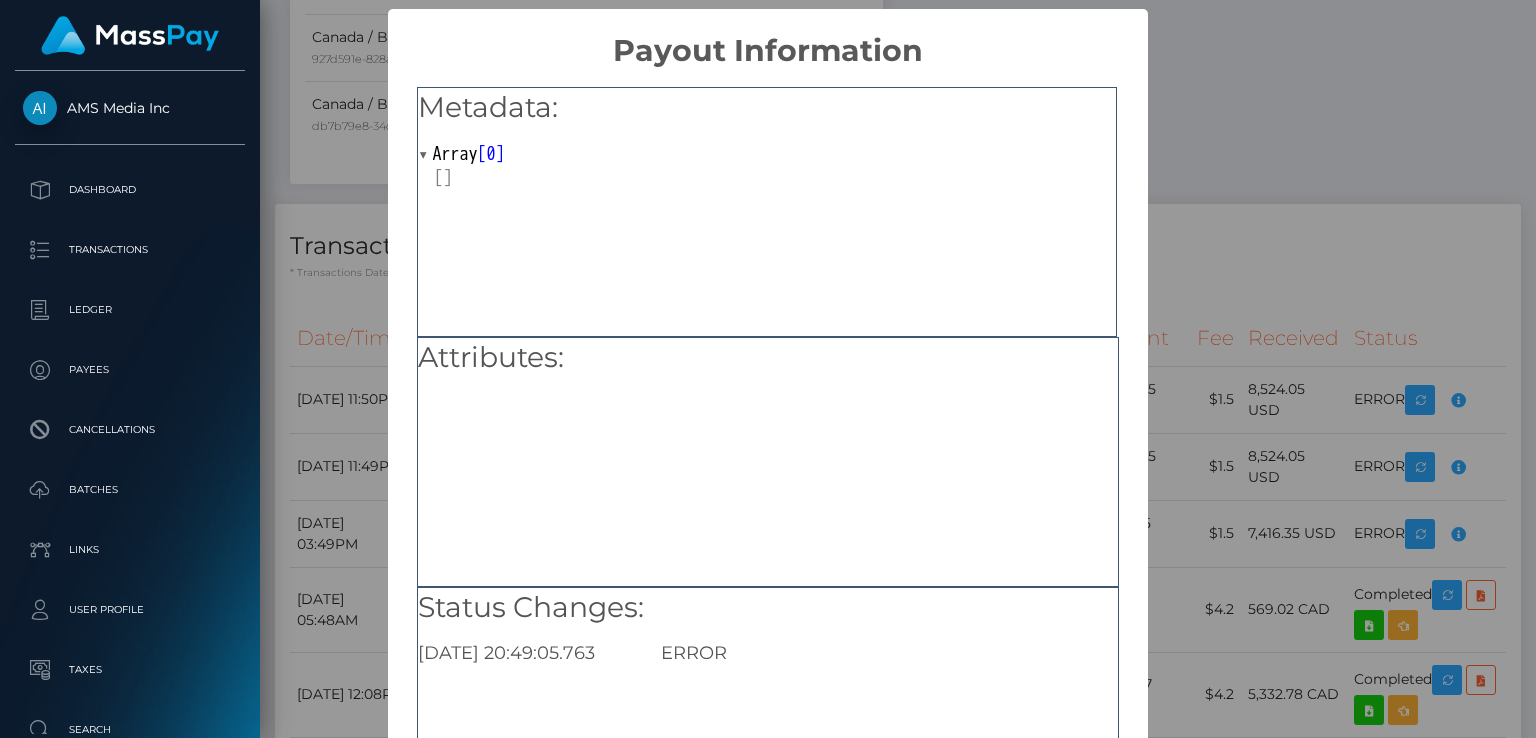scroll, scrollTop: 213, scrollLeft: 0, axis: vertical 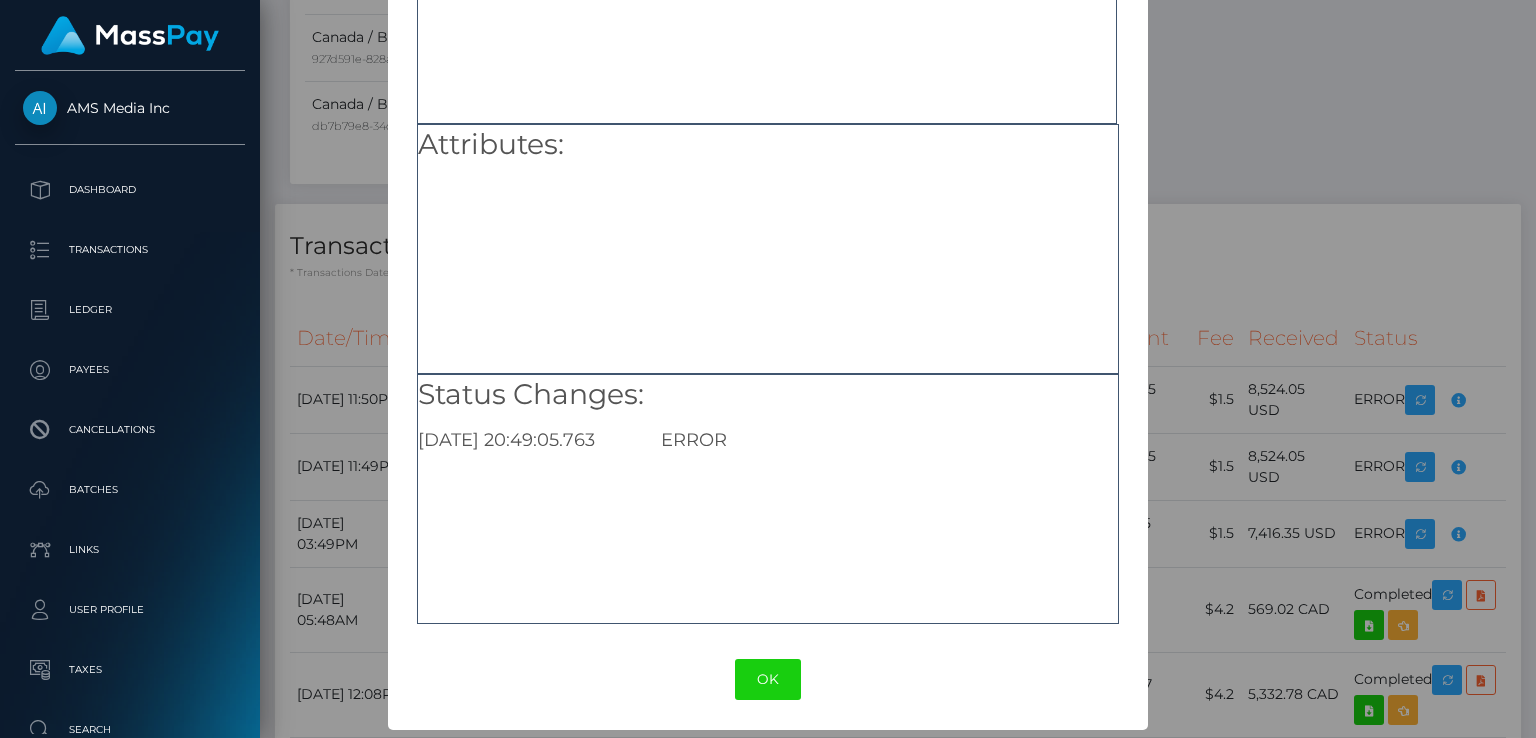 click on "× Payout Information Metadata: Array [ 0 ] Attributes: Status Changes: 2025-07-11 20:49:05.763 ERROR OK No Cancel" at bounding box center (768, 369) 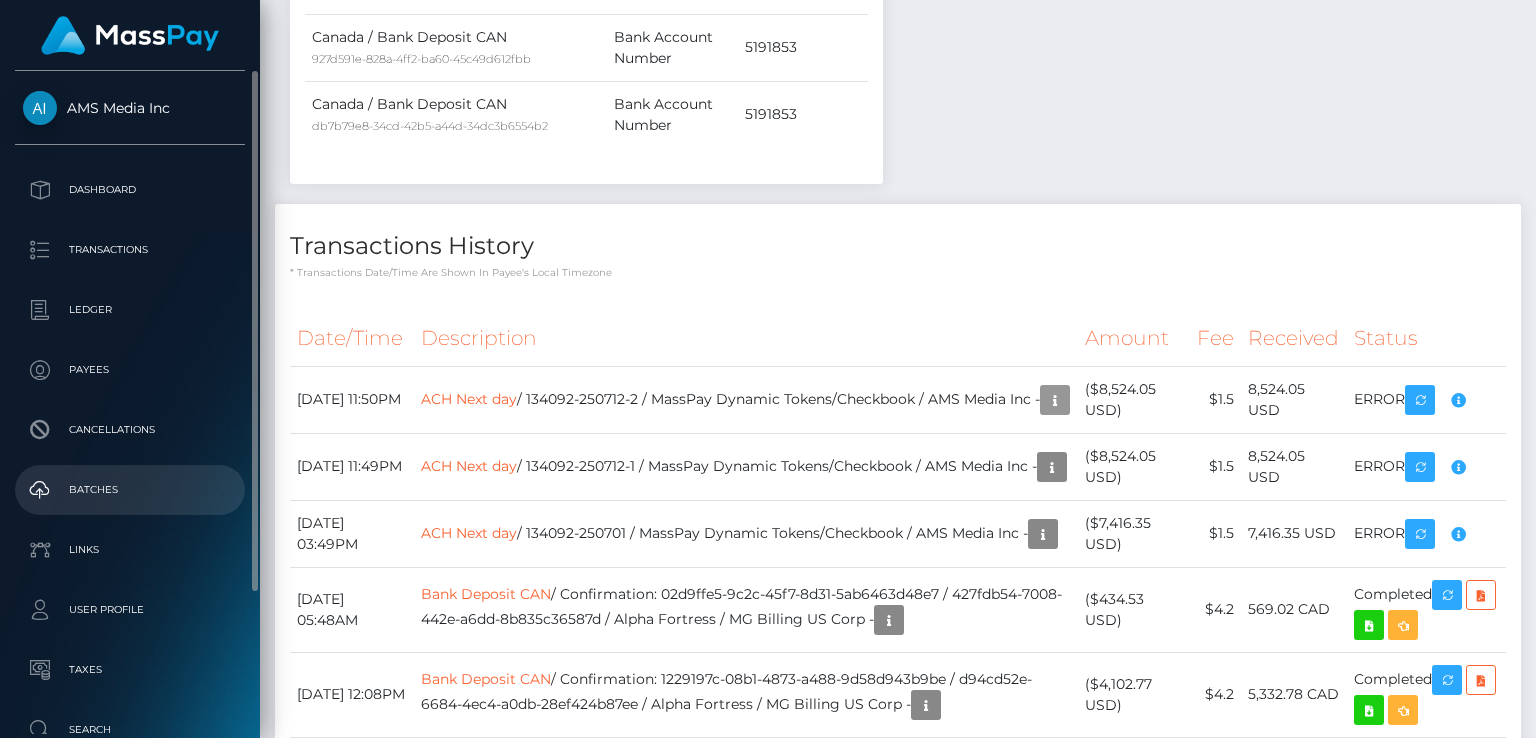 scroll, scrollTop: 240, scrollLeft: 384, axis: both 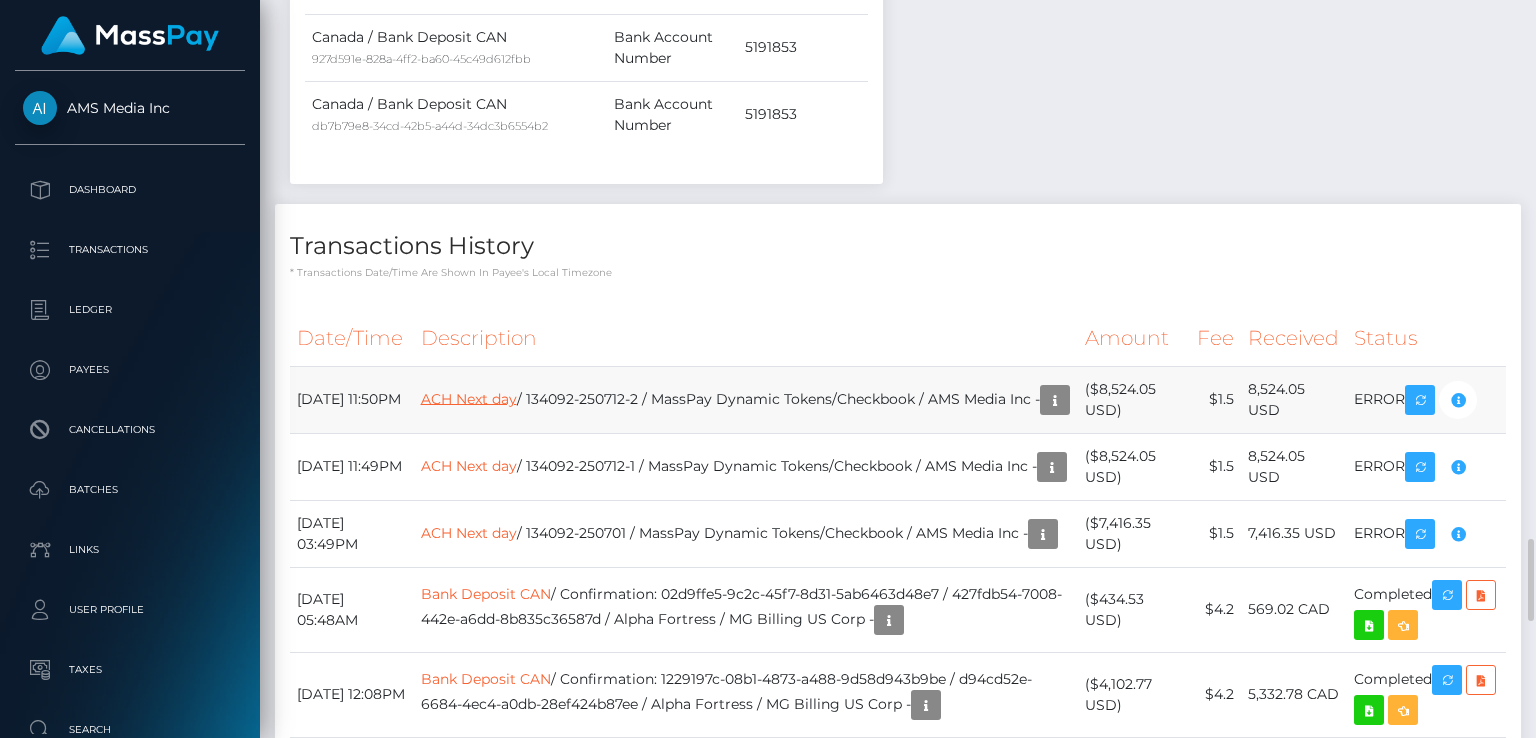 click on "ACH Next day" at bounding box center [469, 398] 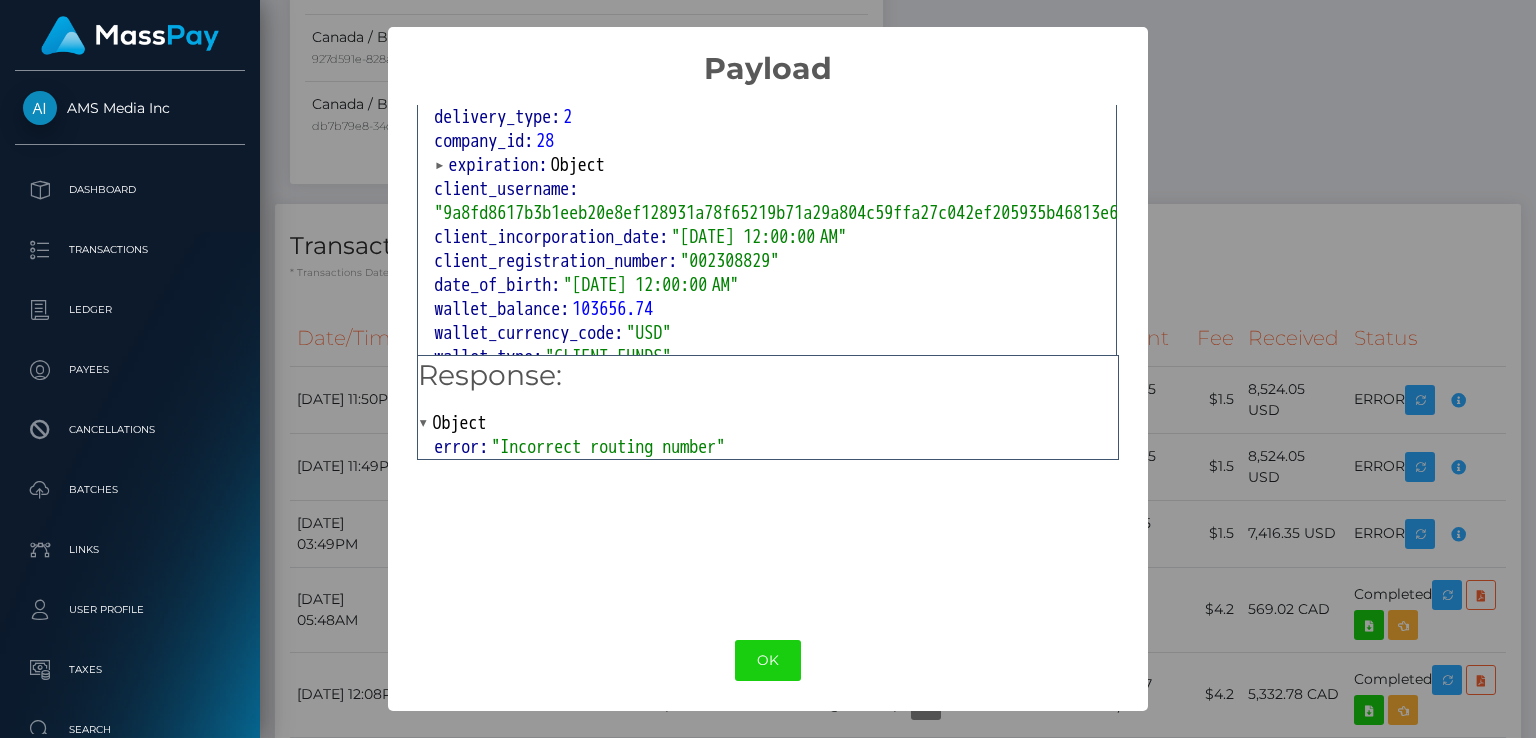 scroll, scrollTop: 1250, scrollLeft: 0, axis: vertical 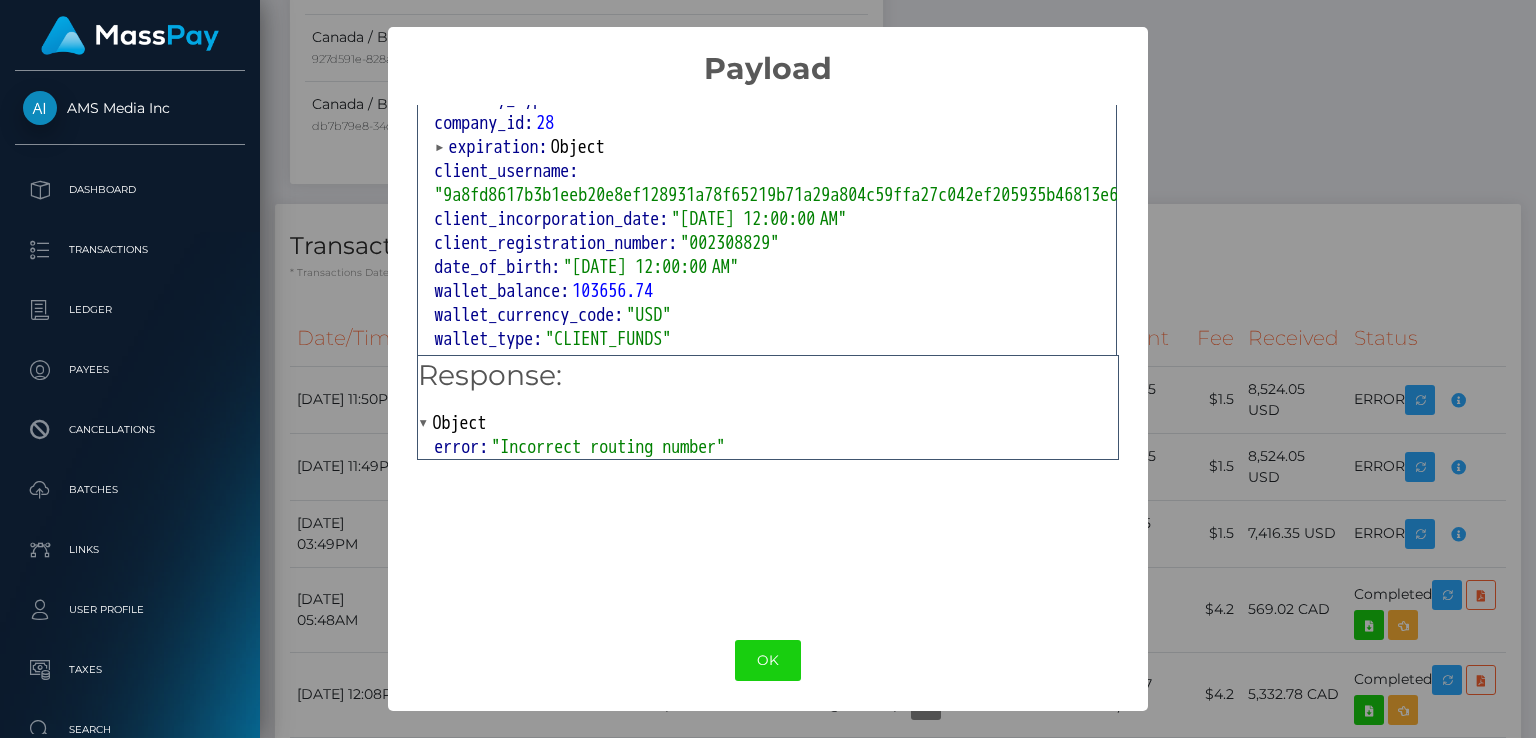 click on "× Payload Output: Object attrs: Array [ 4 ] data_attributes: Object payer_data: Object sender_address1: "2-84 James Street" sender_address2: "" sender_city: "Ottawa" sender_state: "ON" sender_zip: "K1R 5M3" sender_country: Object sender_email: "kris@ams.media" sender_phone: "6138626223" sender_first_name: "Kristan" sender_last_name: "McDowell" sender_company_name: "AMS Media Inc" sender_legal_structure: "Ccorp" sender_company_dba: "" sender_dob: "Nov 10, 1977, 12:00:00 AM" sender_id: Object recipient_address1: "1062 Rue Hélène-Boullé" recipient_address2: "" recipient_city: "Boucherville" recipient_state: "QC" recipient_zip: "J4B 2A7" recipient_country: Object recipient_first_name: "Camille" recipient_phone_number: "5145628335" recipient_business_name: "Les Placements Bloom Inc." recipient_business: true user_token: "bf605dc3-ca15-11ef-849e-06ce86a8d643" recipient_middle_name: "" recipient_last_name: "Pilon" recipient_email: "angie.bloom.xxx@gmail.com" recipient_language: "en" client_transfer_id: "USD" 1" at bounding box center [768, 369] 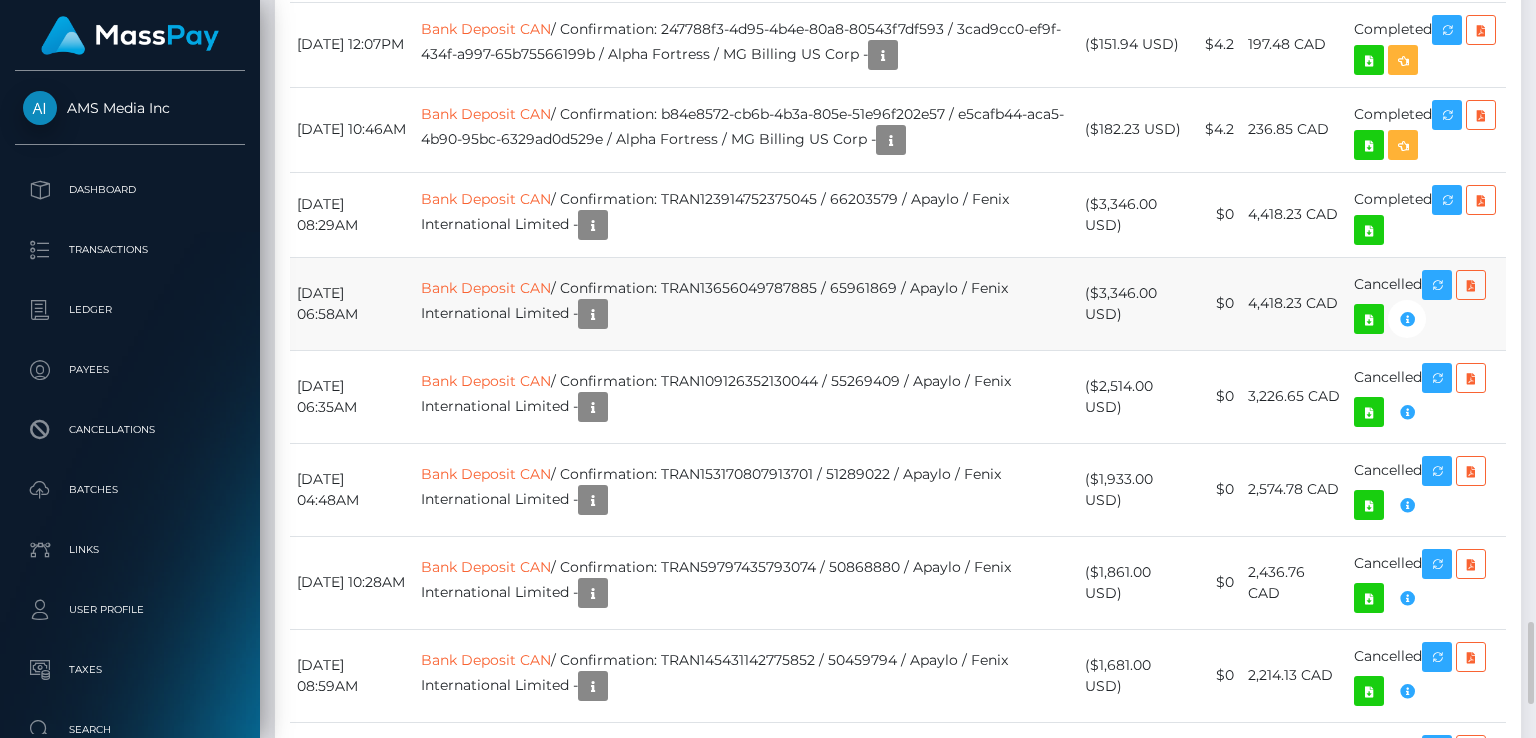 scroll, scrollTop: 5235, scrollLeft: 0, axis: vertical 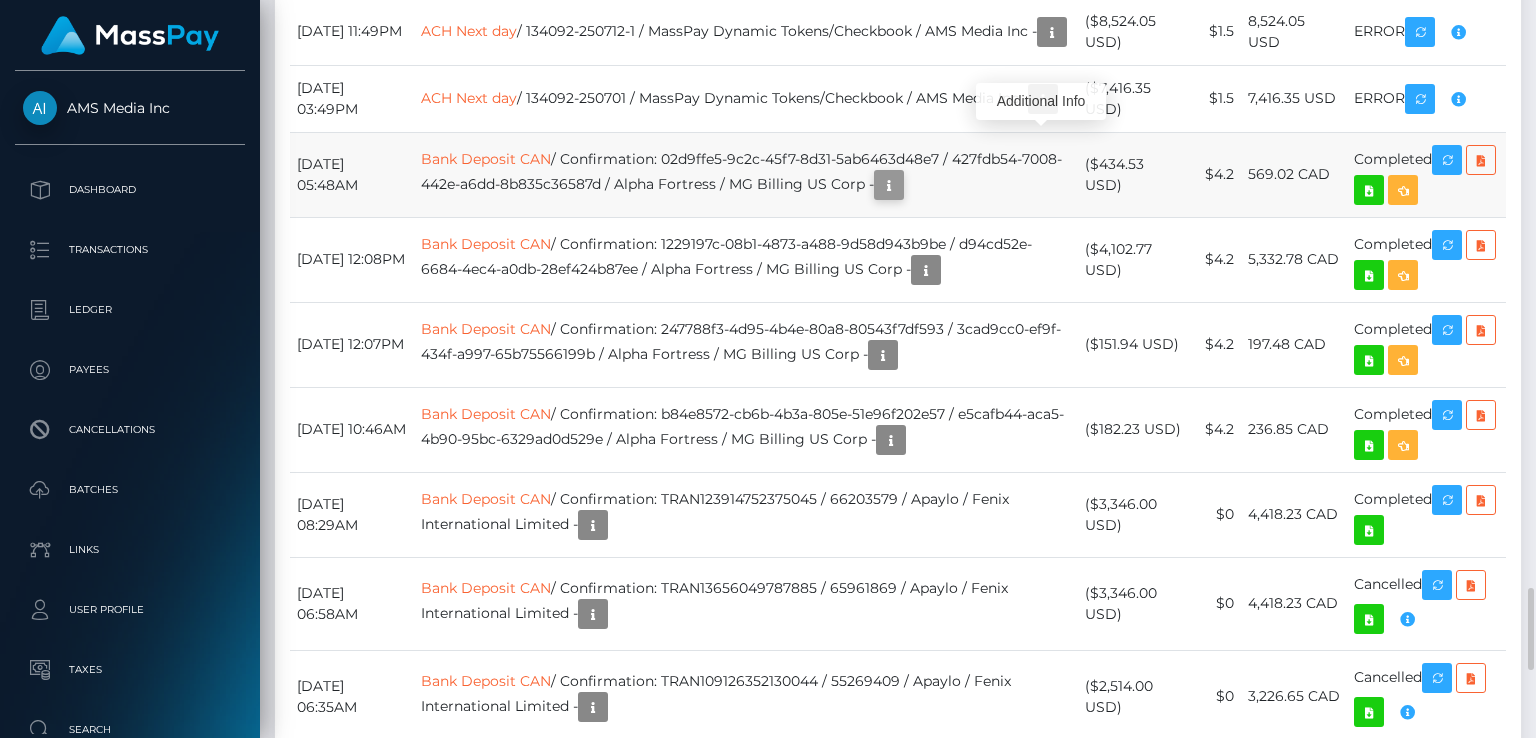 click at bounding box center [889, 185] 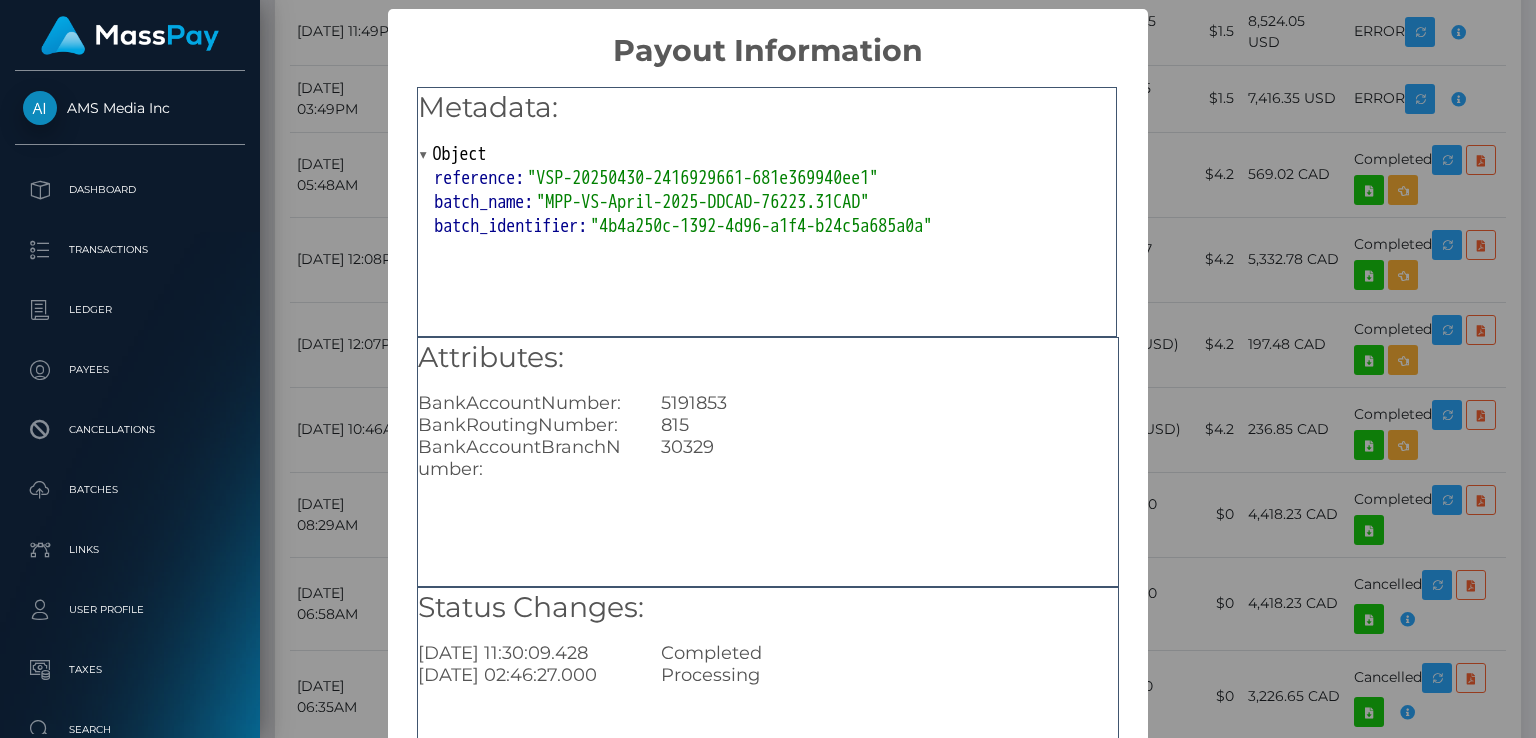 click on "× Payout Information Metadata: Object reference: "VSP-20250430-2416929661-681e369940ee1" batch_name: "MPP-VS-April-2025-DDCAD-76223.31CAD" batch_identifier: "4b4a250c-1392-4d96-a1f4-b24c5a685a0a" Attributes: BankAccountNumber: 5191853 BankRoutingNumber: 815 BankAccountBranchNumber: 30329 Status Changes: 2025-05-14 11:30:09.428 Completed 2025-05-14 02:46:27.000 Processing OK No Cancel" at bounding box center (768, 369) 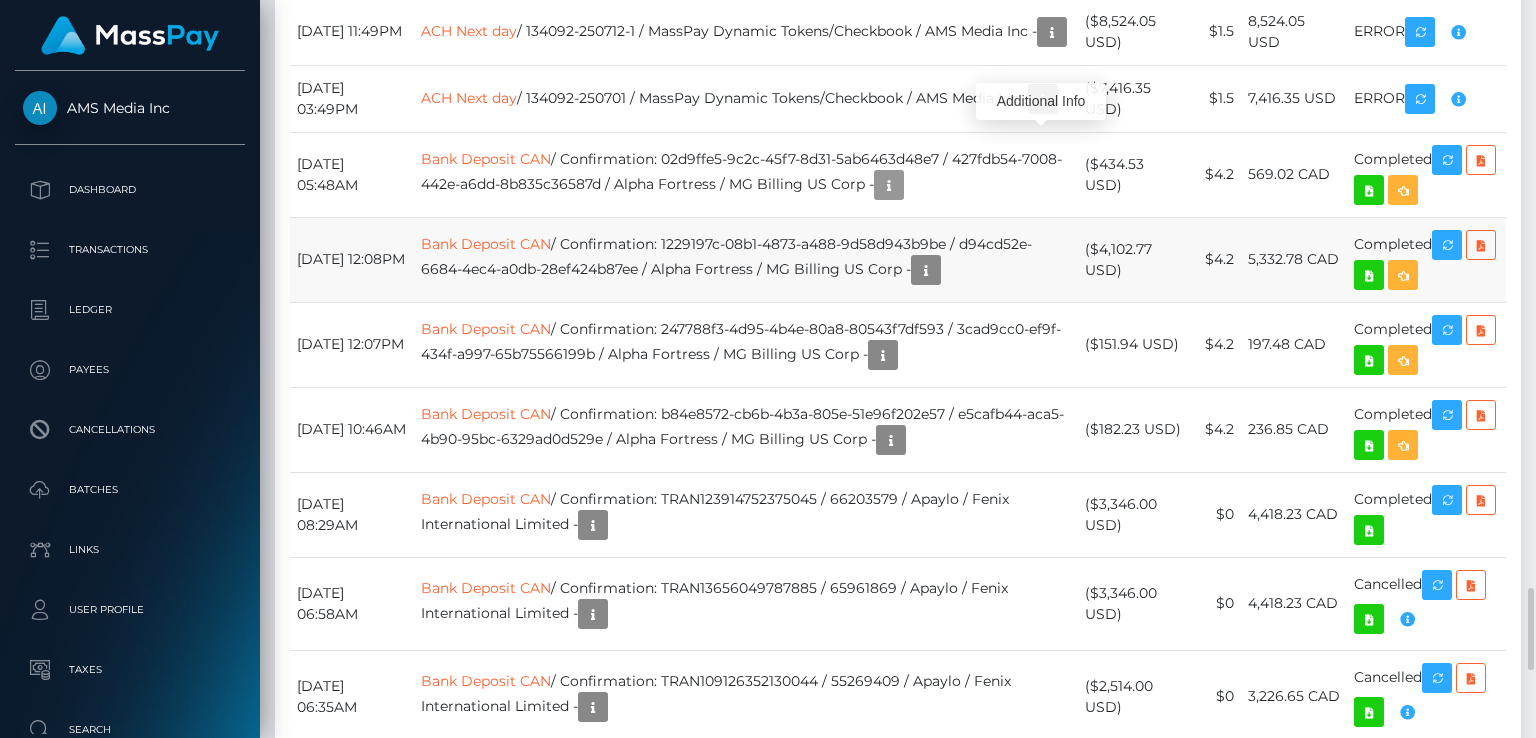 scroll, scrollTop: 240, scrollLeft: 384, axis: both 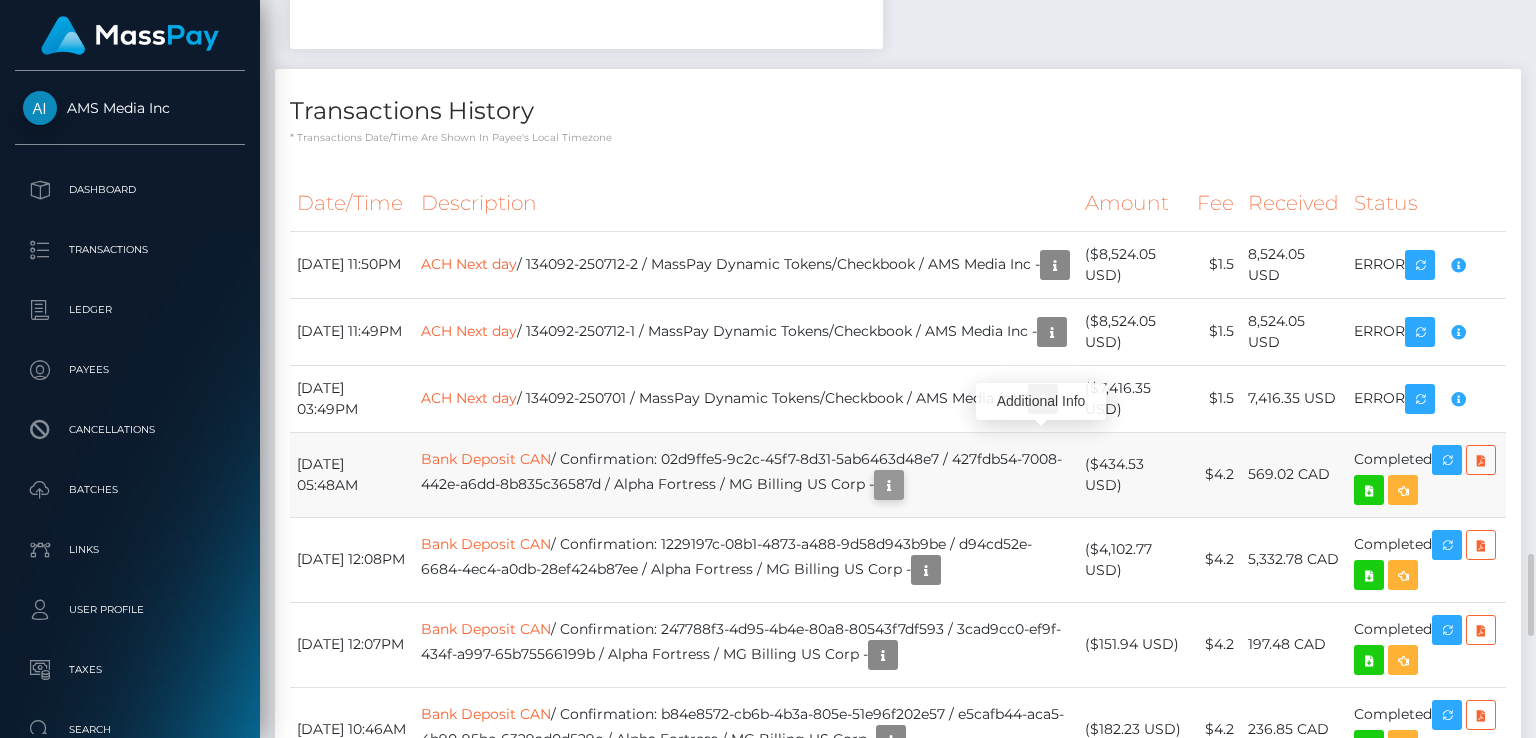 click at bounding box center (889, 485) 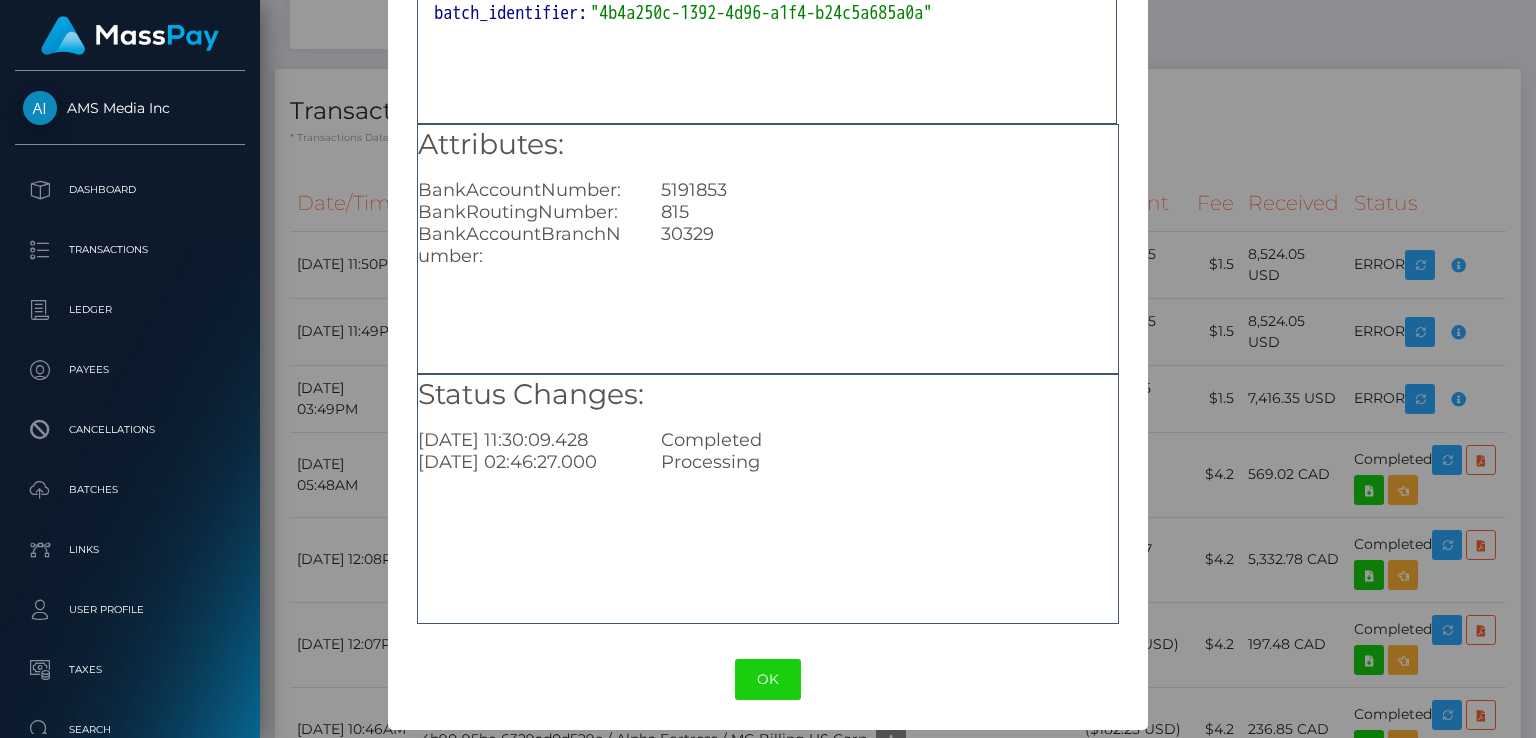 scroll, scrollTop: 0, scrollLeft: 0, axis: both 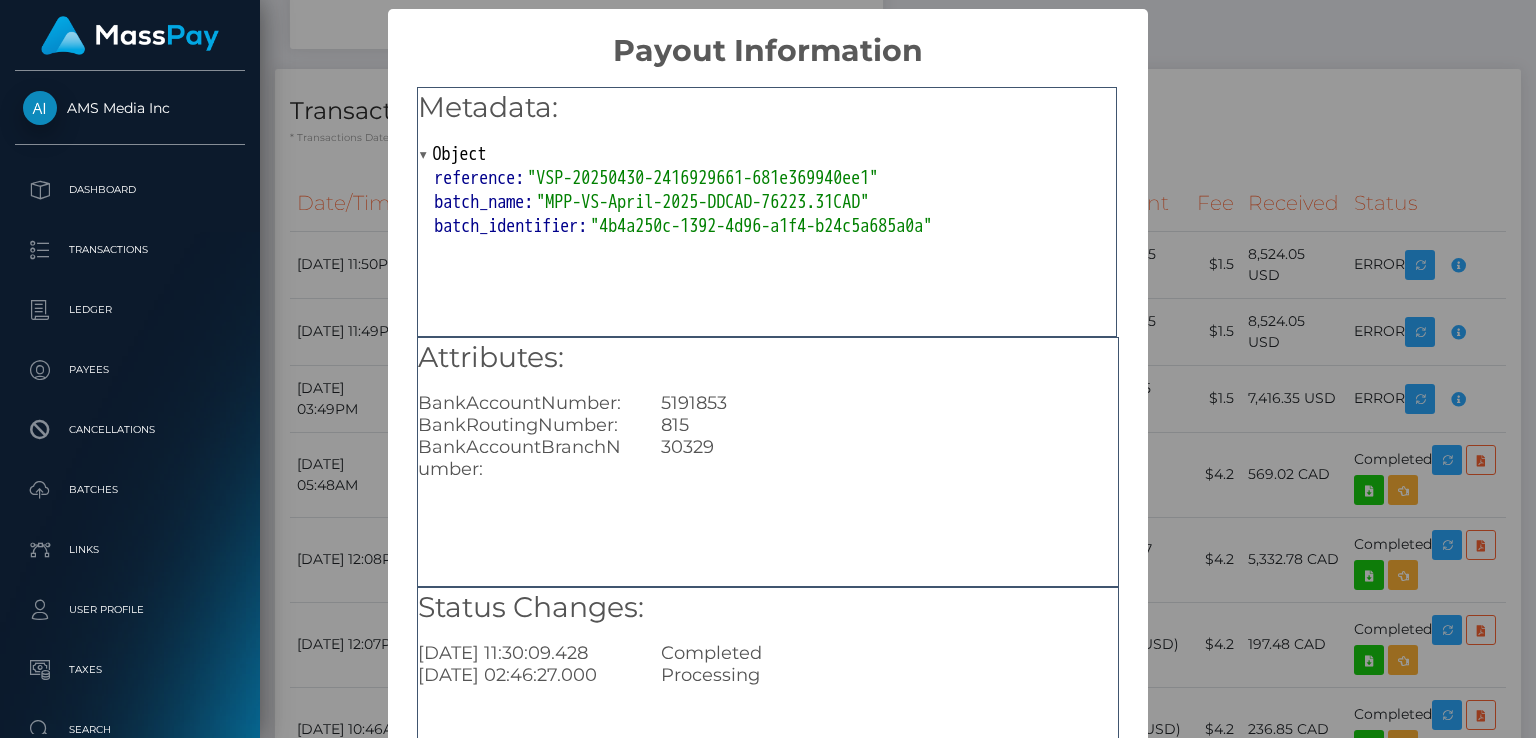 click on "× Payout Information Metadata: Object reference: "VSP-20250430-2416929661-681e369940ee1" batch_name: "MPP-VS-April-2025-DDCAD-76223.31CAD" batch_identifier: "4b4a250c-1392-4d96-a1f4-b24c5a685a0a" Attributes: BankAccountNumber: 5191853 BankRoutingNumber: 815 BankAccountBranchNumber: 30329 Status Changes: 2025-05-14 11:30:09.428 Completed 2025-05-14 02:46:27.000 Processing OK No Cancel" at bounding box center [768, 369] 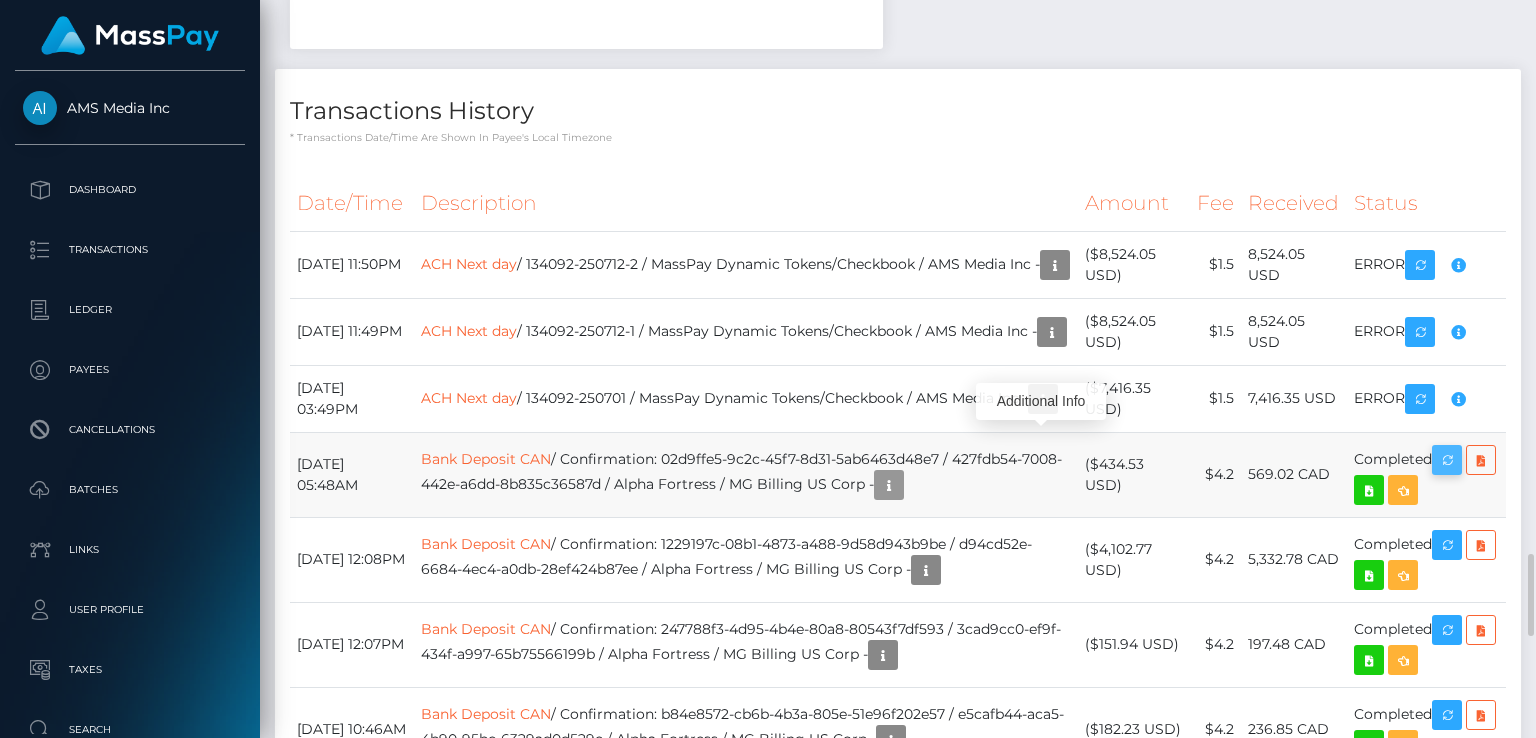 scroll, scrollTop: 240, scrollLeft: 384, axis: both 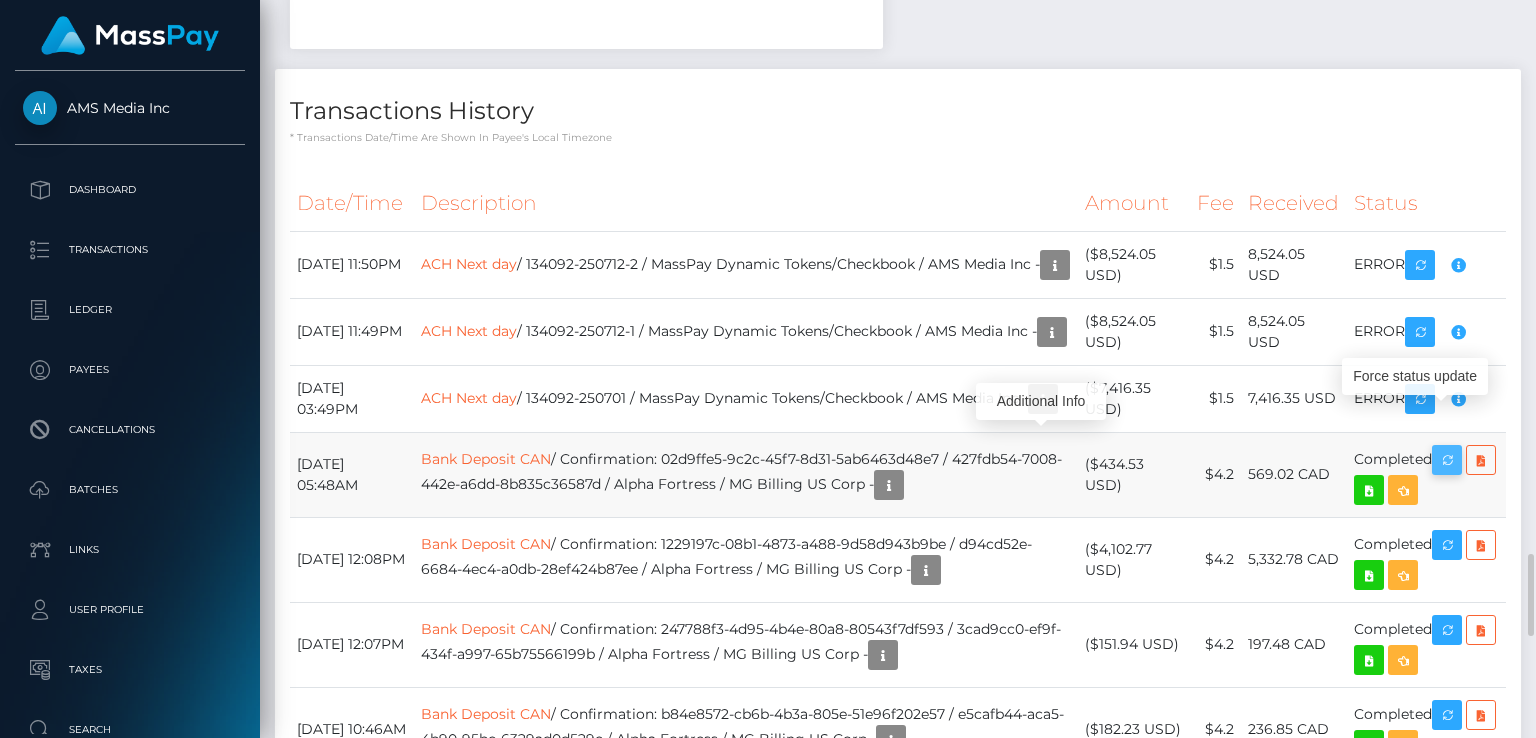 click at bounding box center [1447, 460] 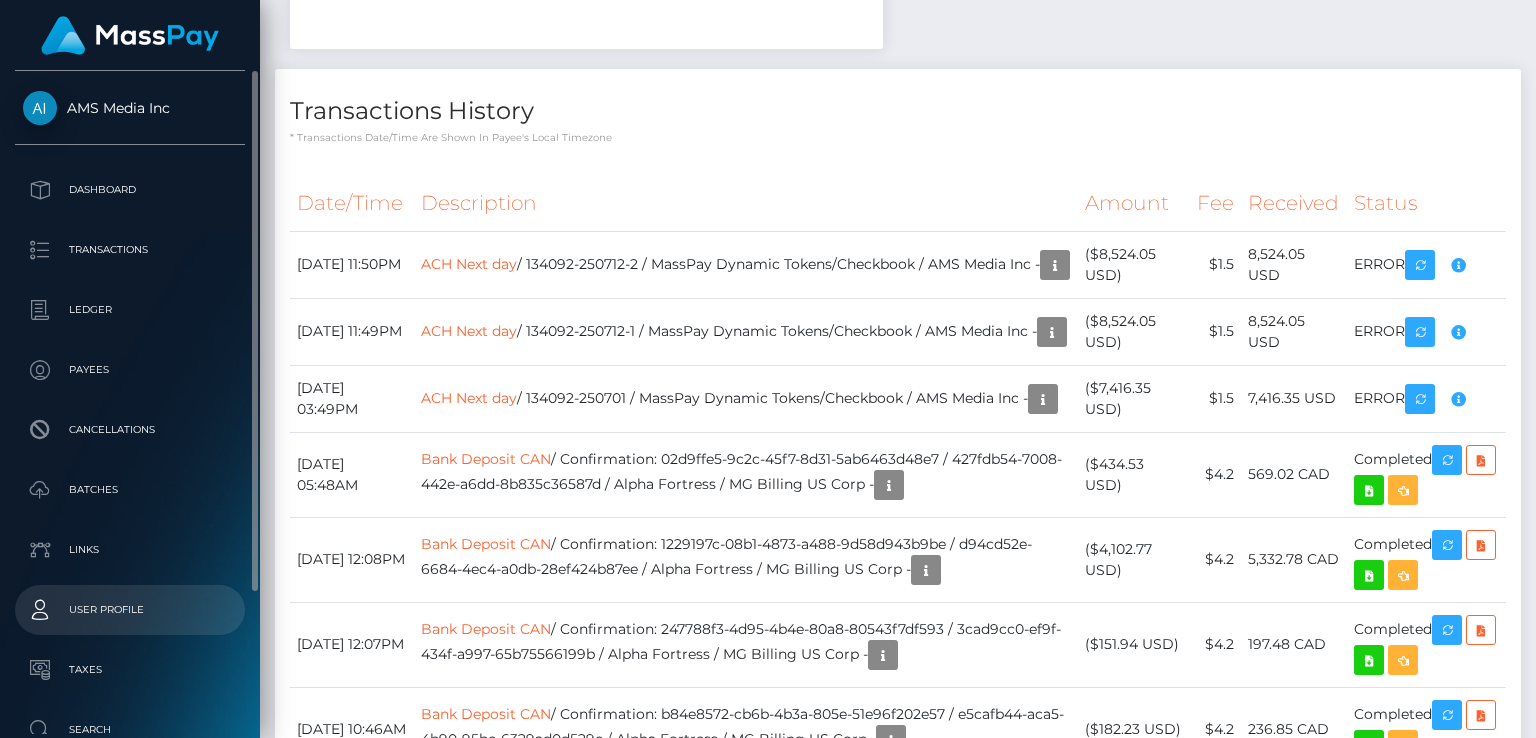 scroll, scrollTop: 240, scrollLeft: 384, axis: both 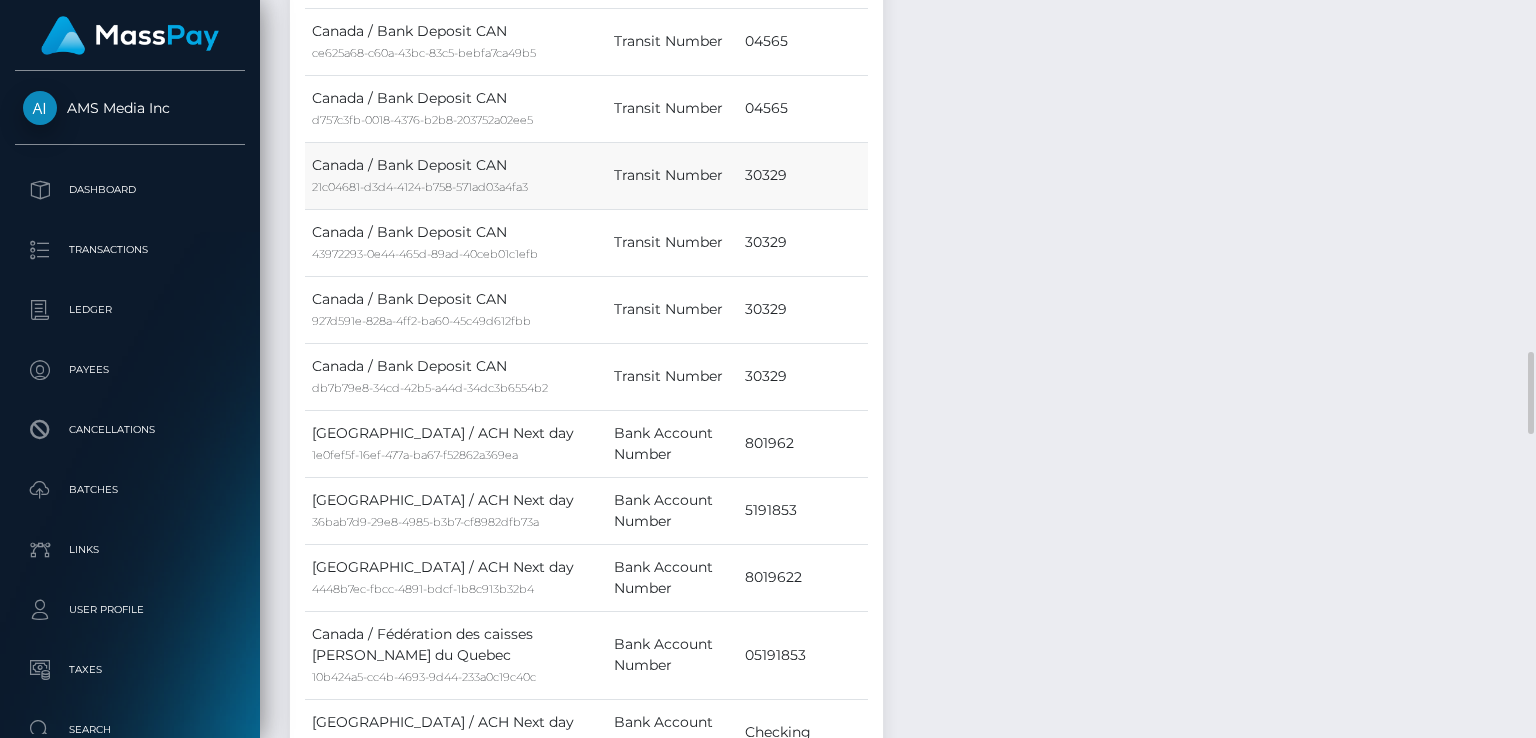 drag, startPoint x: 748, startPoint y: 135, endPoint x: 754, endPoint y: 146, distance: 12.529964 